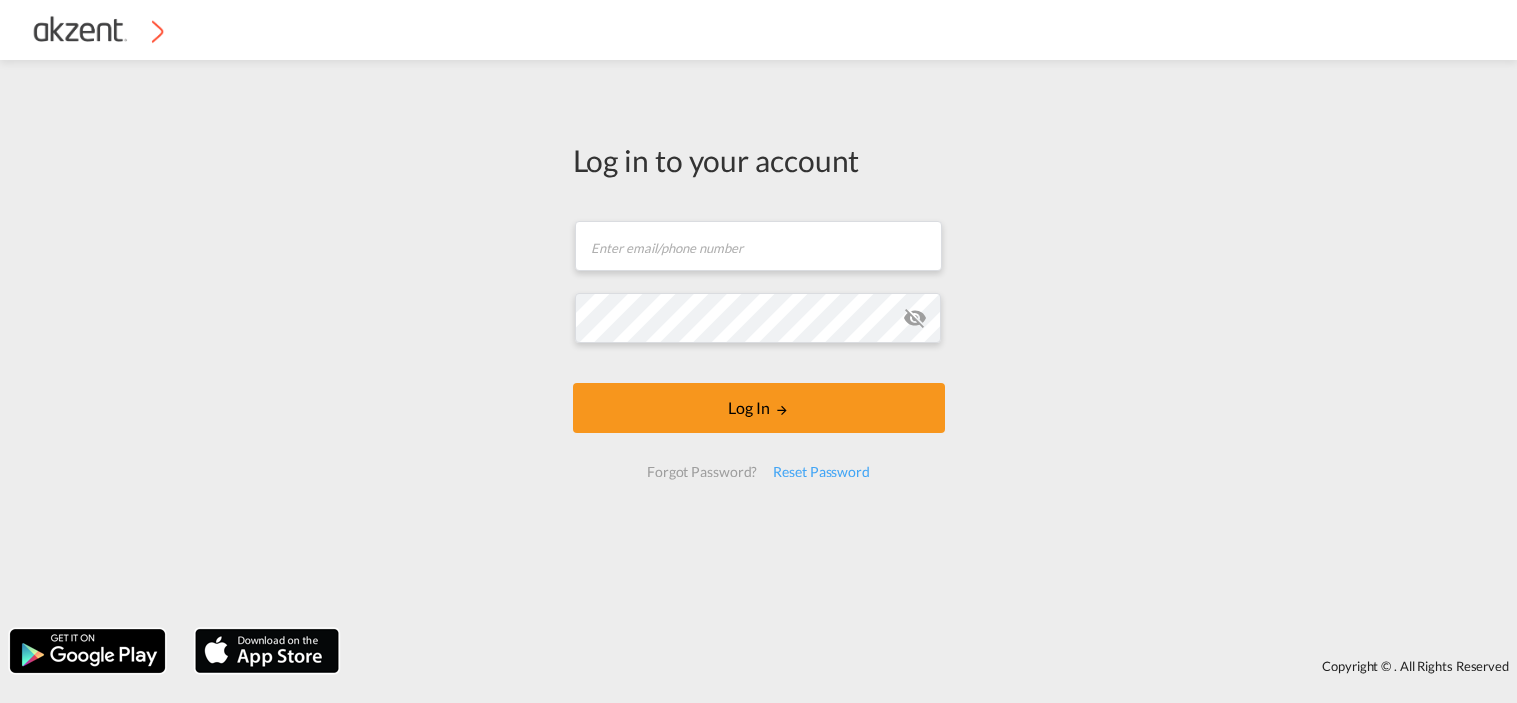 scroll, scrollTop: 0, scrollLeft: 0, axis: both 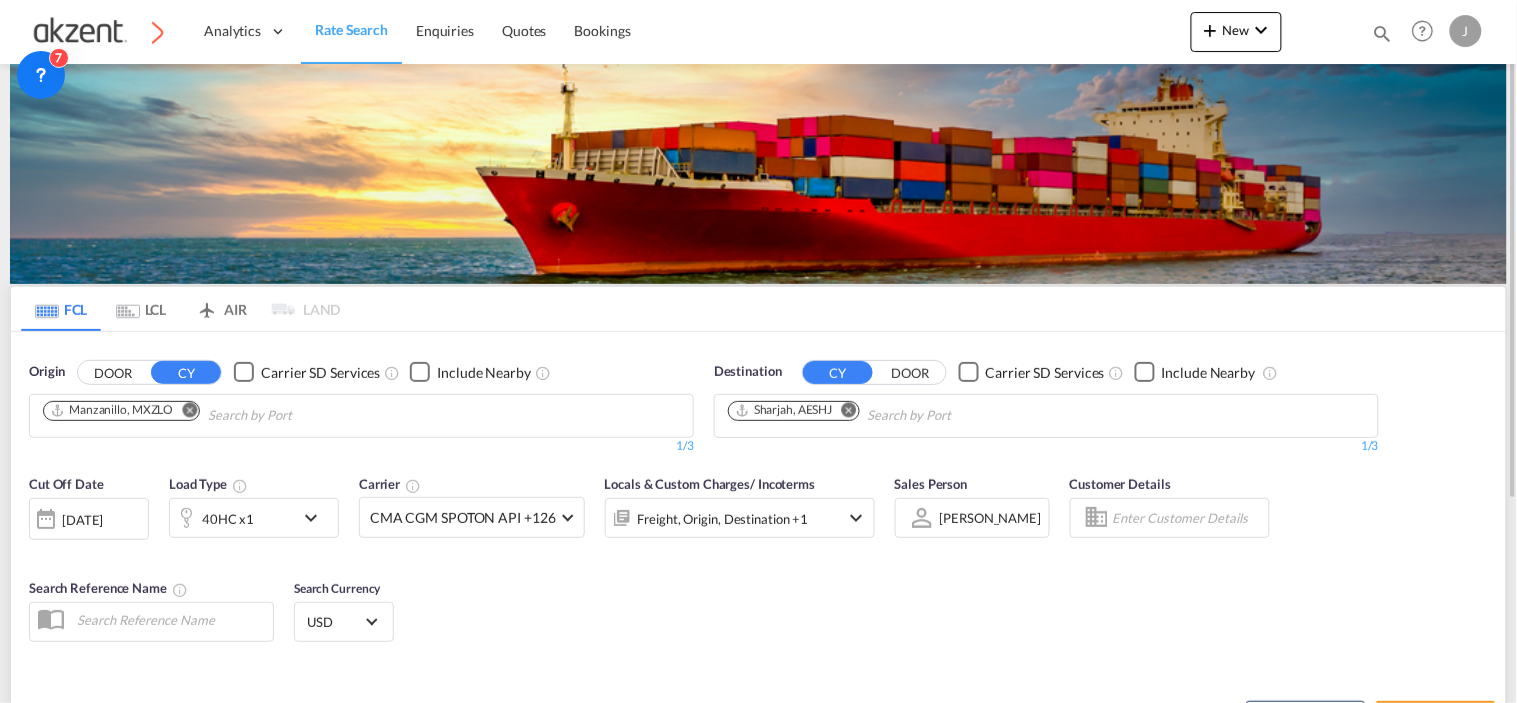 click on "FCL" at bounding box center (61, 309) 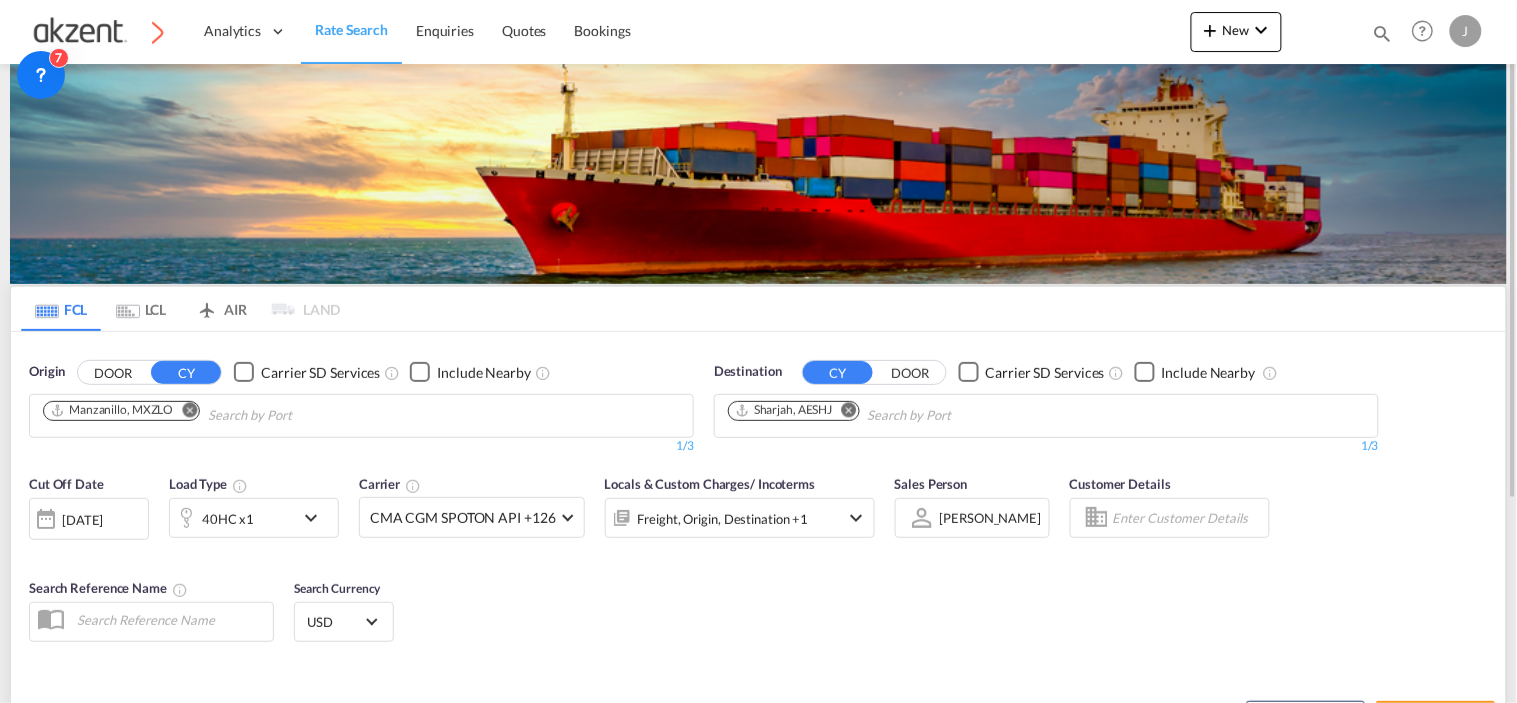 click at bounding box center [849, 409] 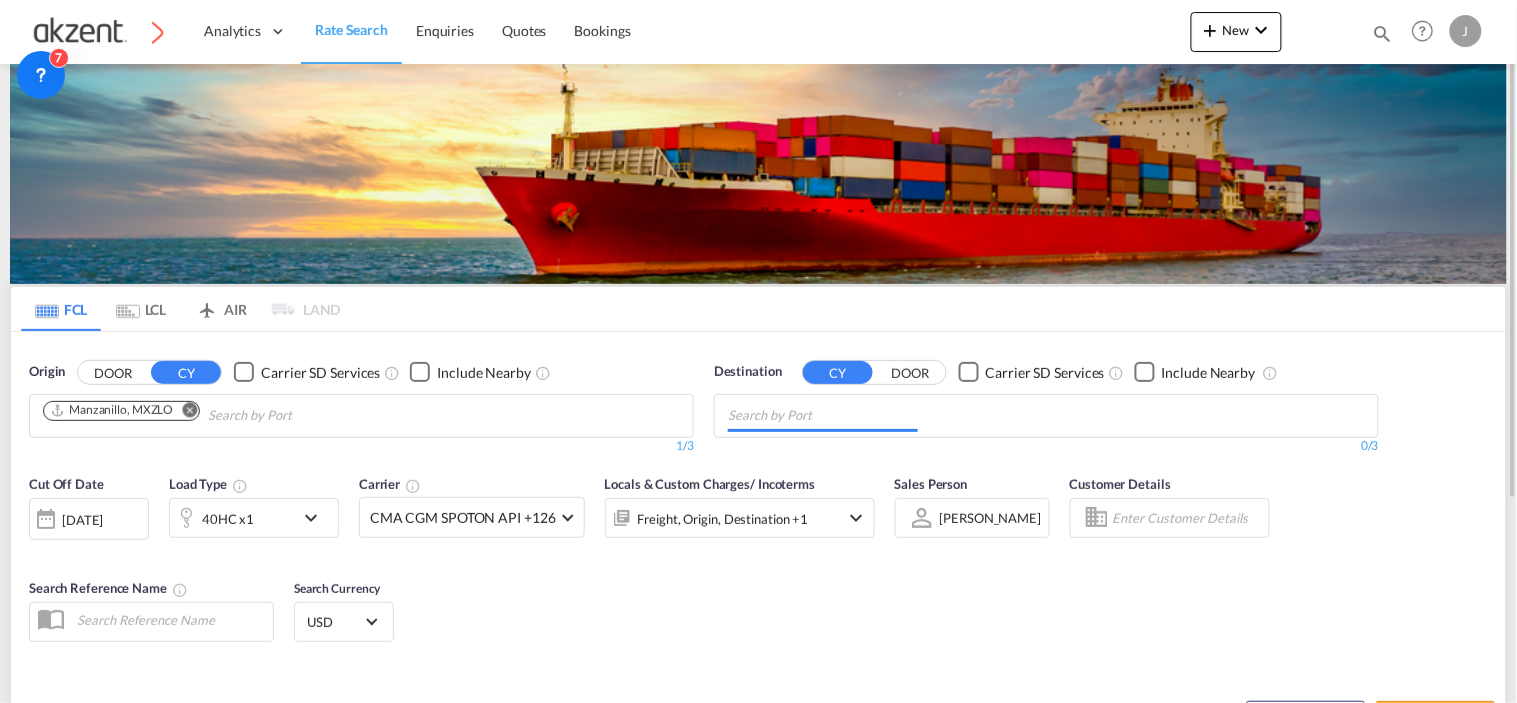 paste on "Mundra Port" 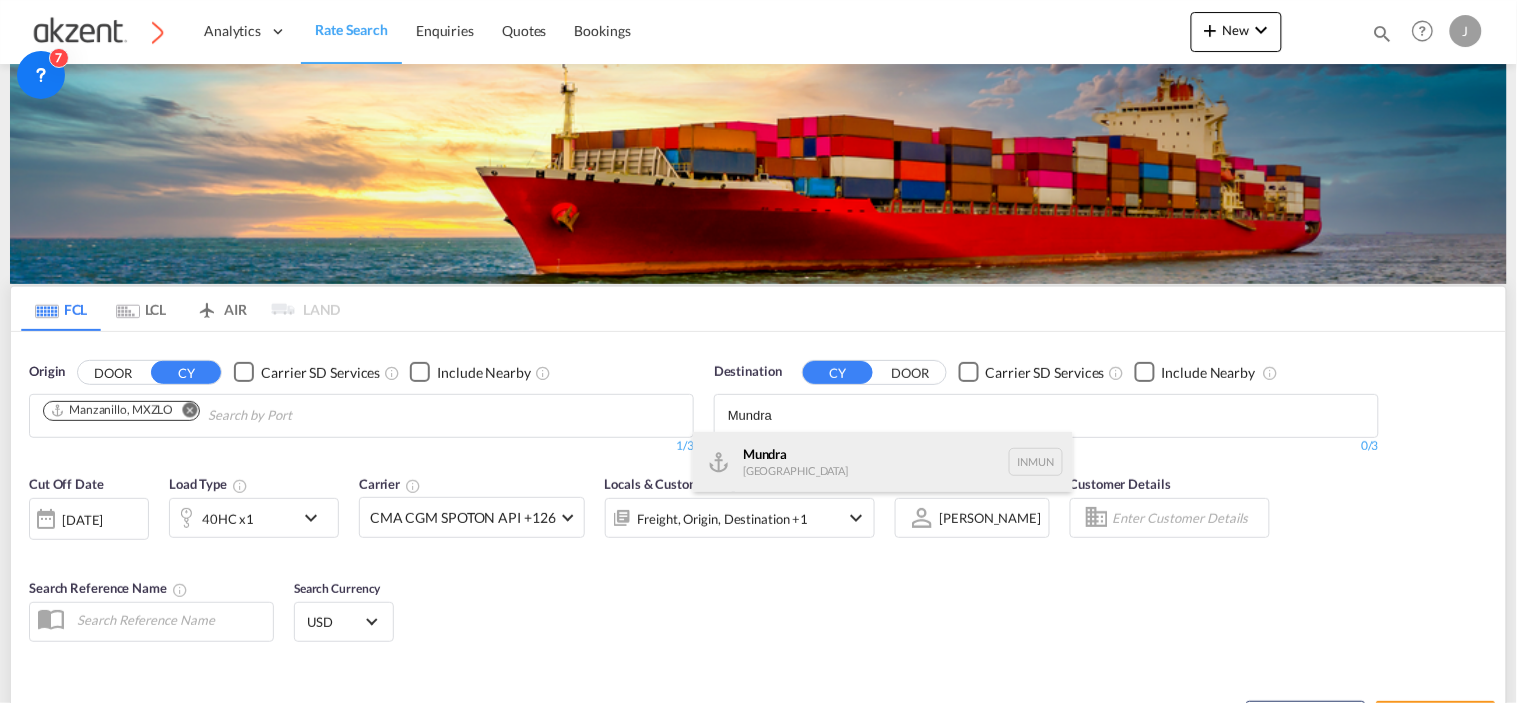 type on "Mundra" 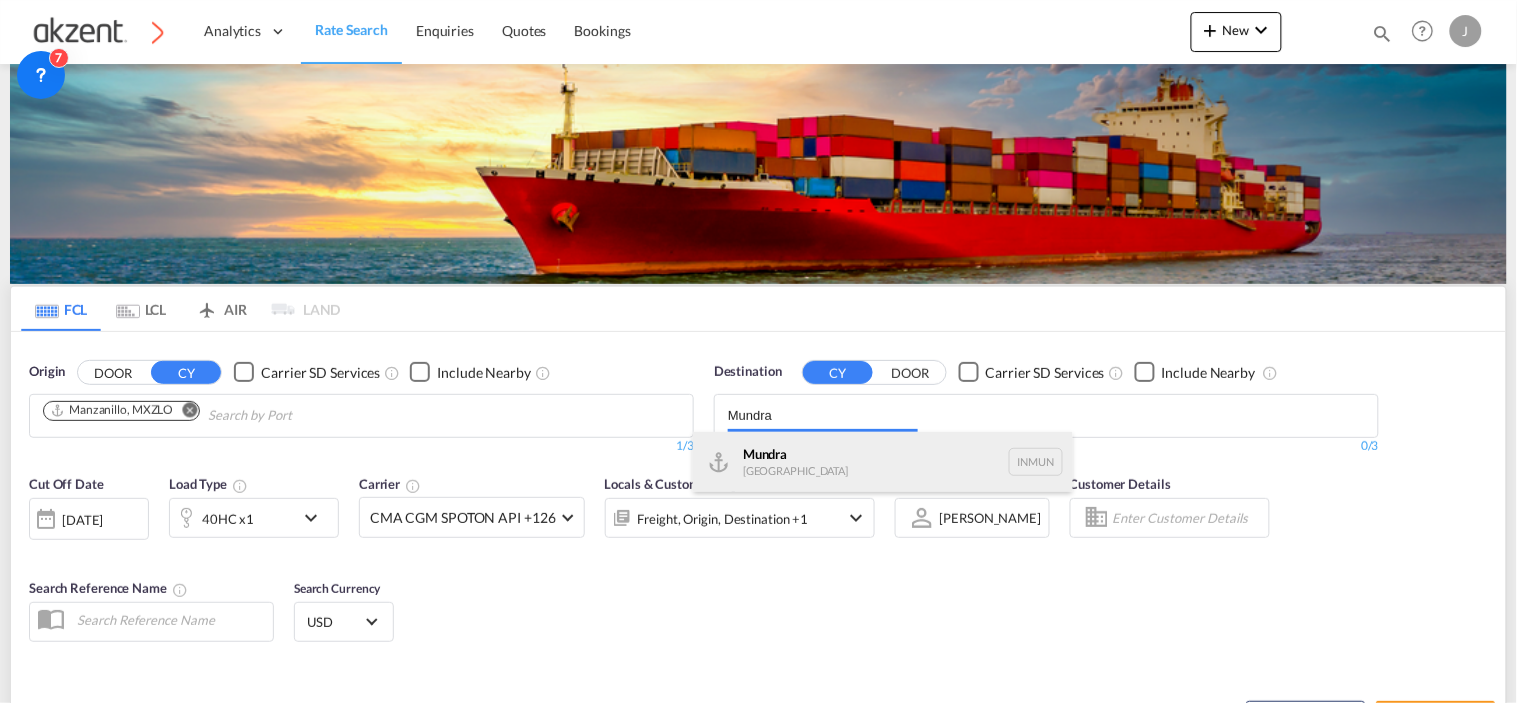 type 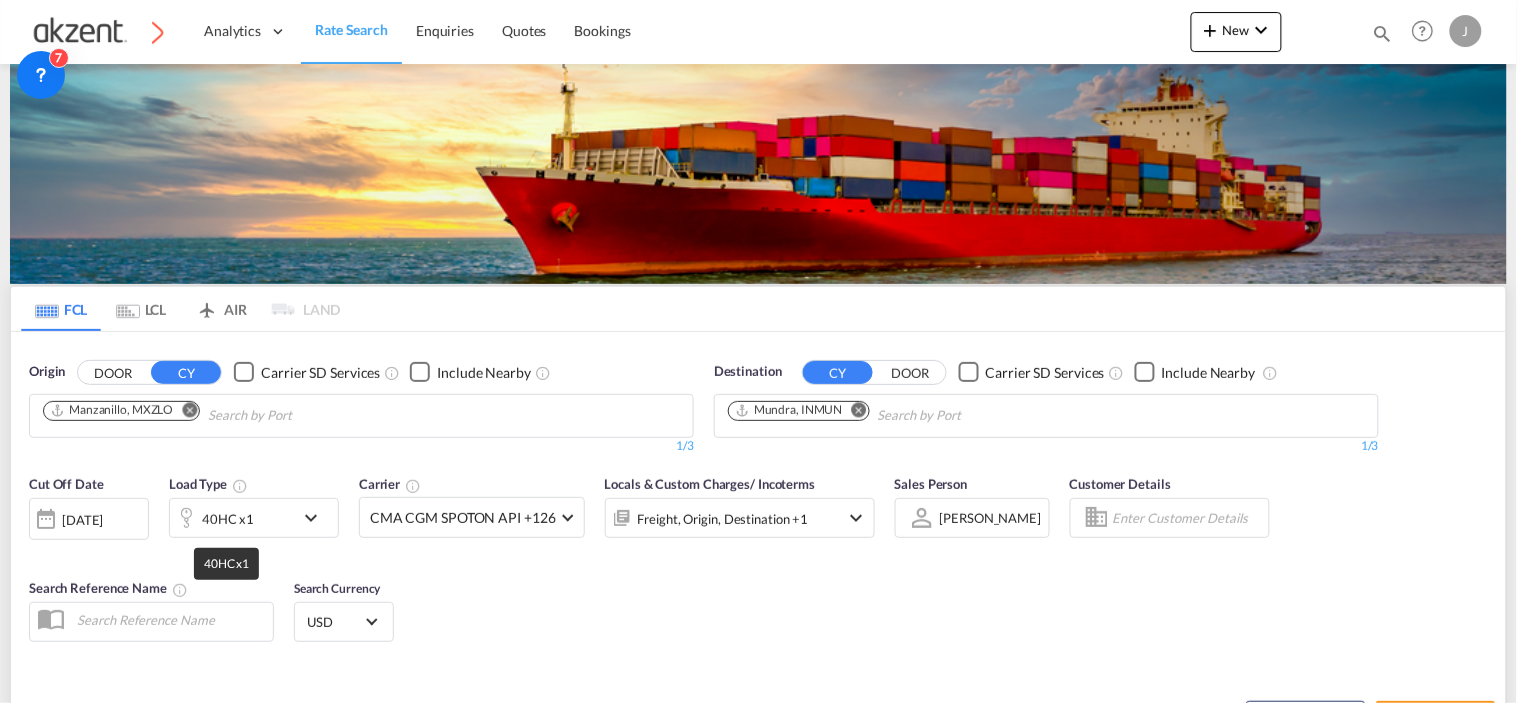 click on "40HC x1" at bounding box center (228, 519) 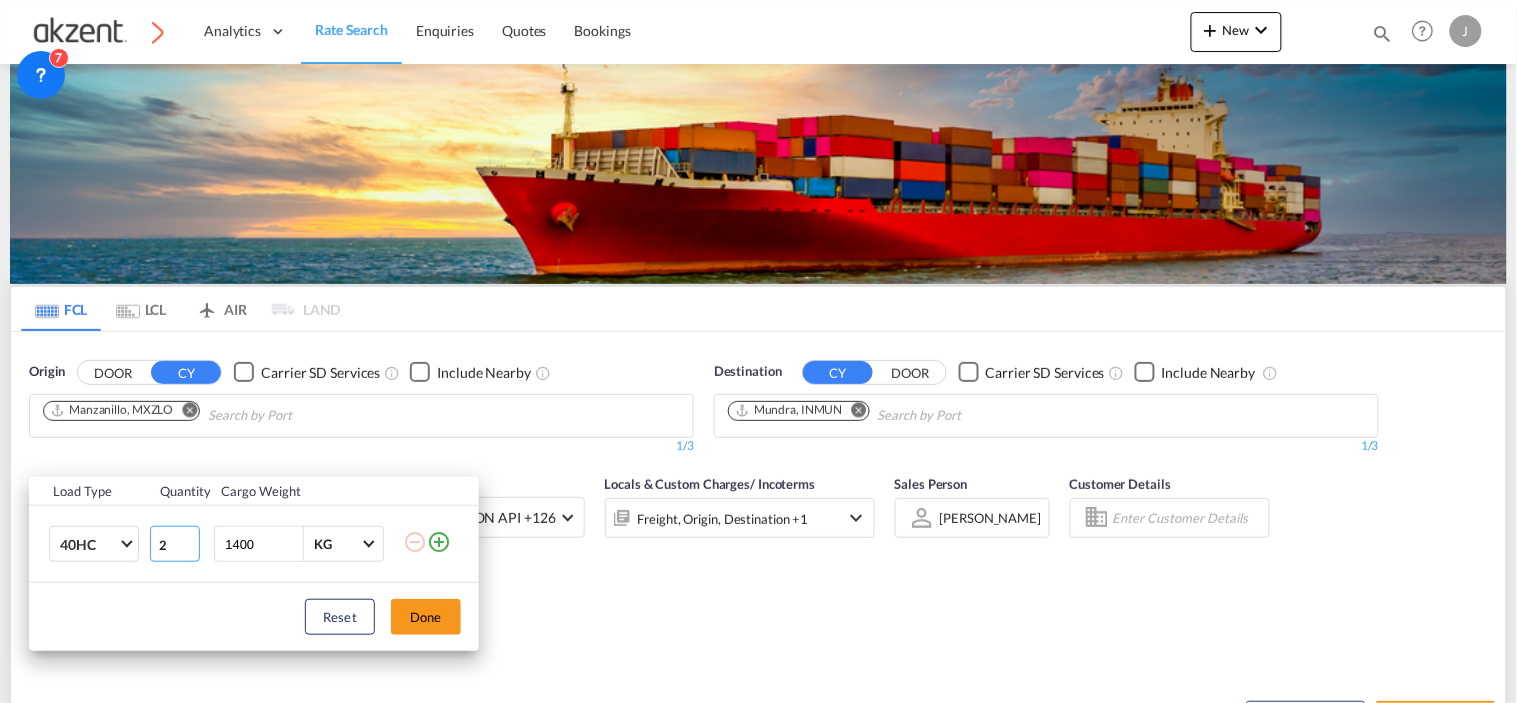 type on "2" 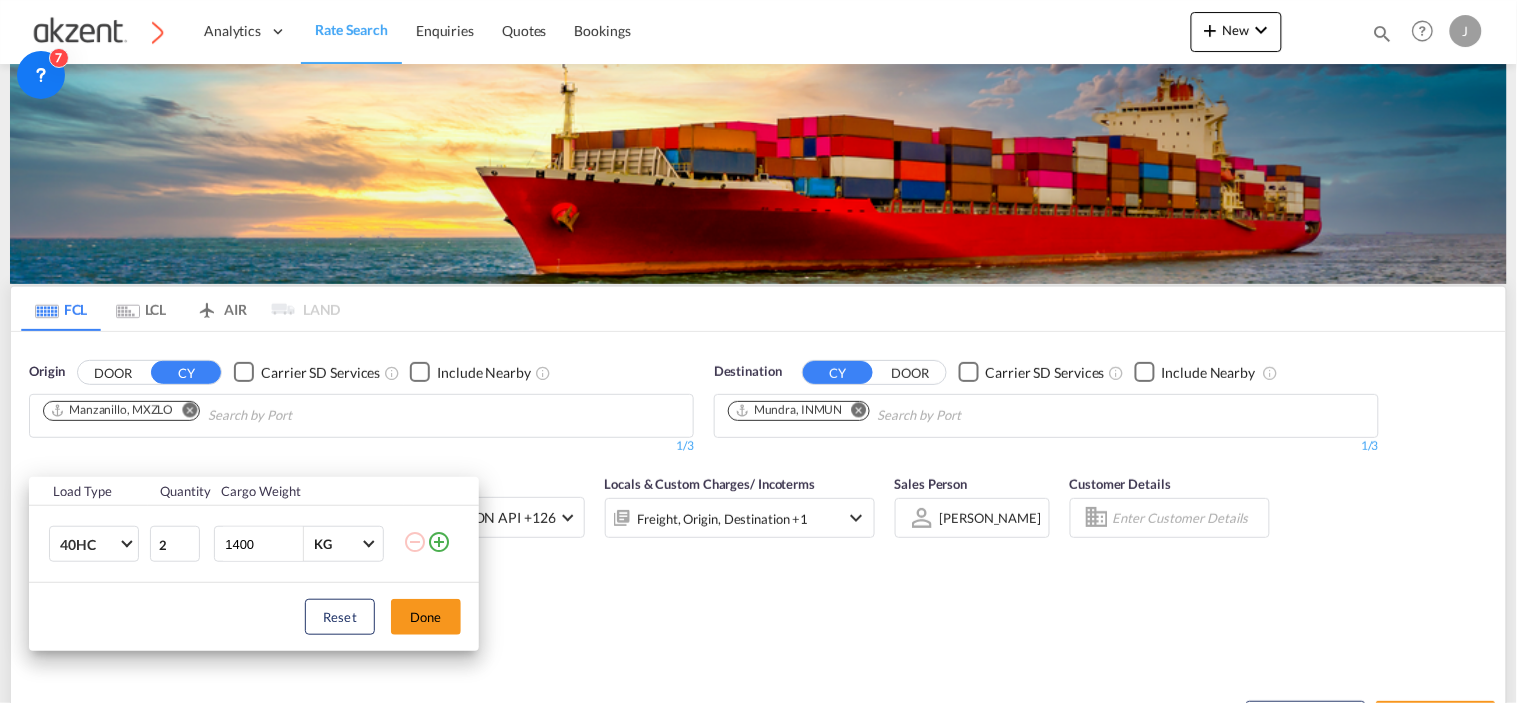 click on "1400" at bounding box center (263, 544) 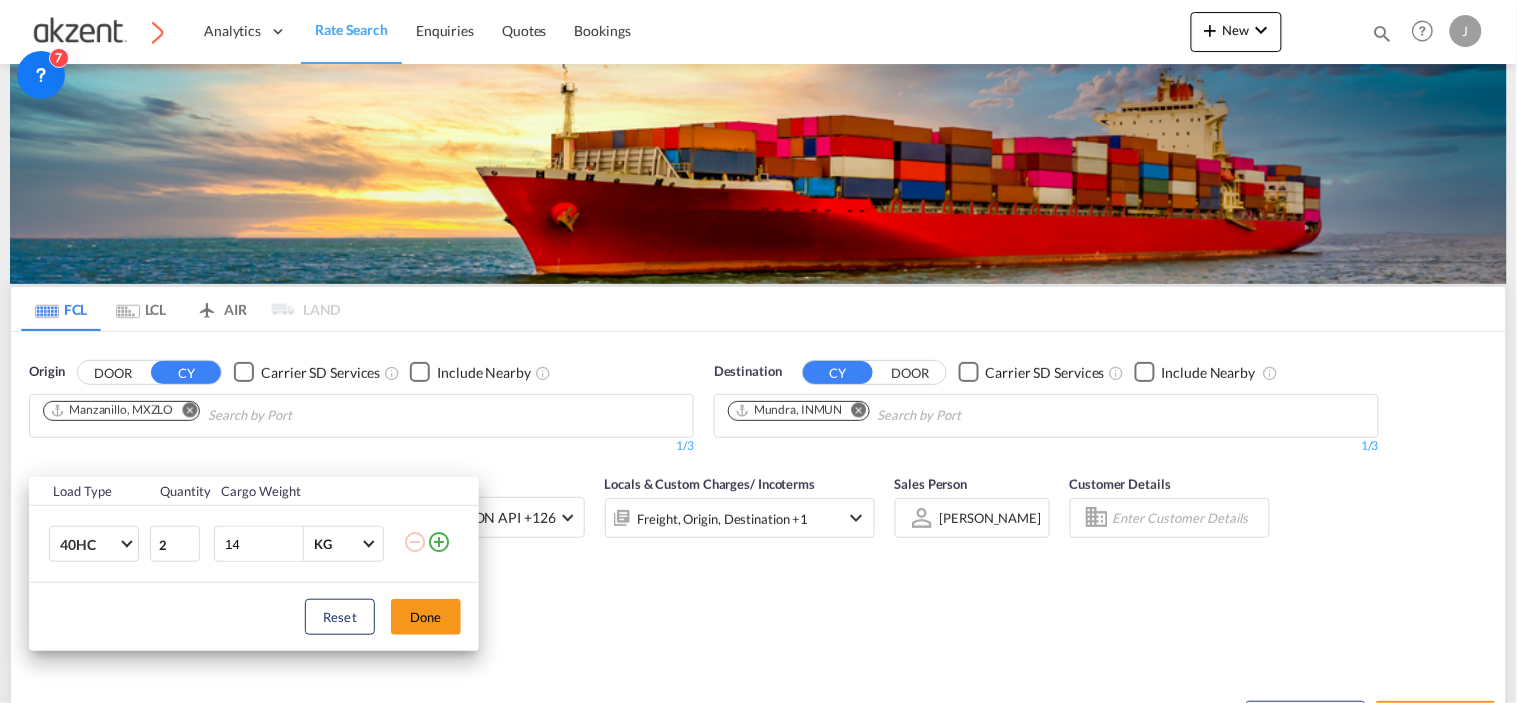 type on "1" 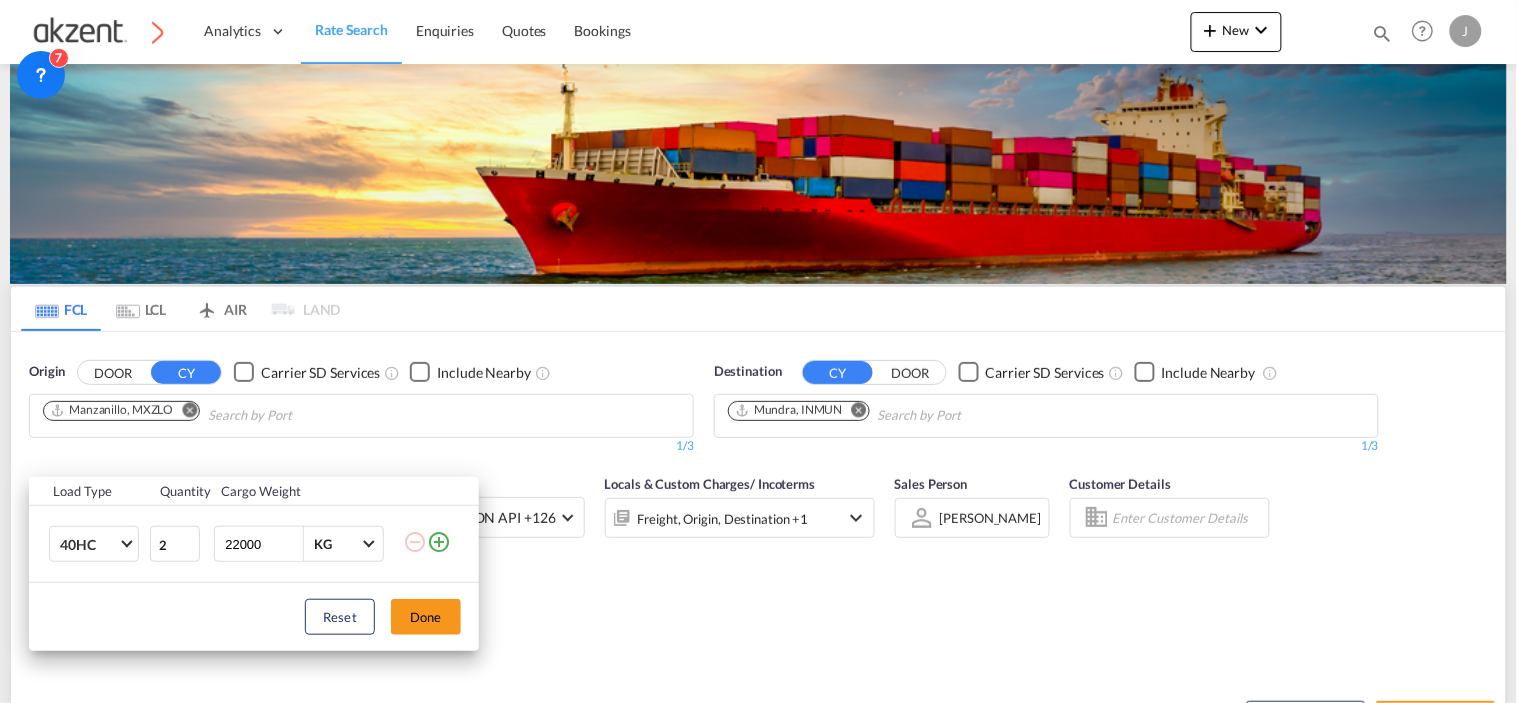 type on "22000" 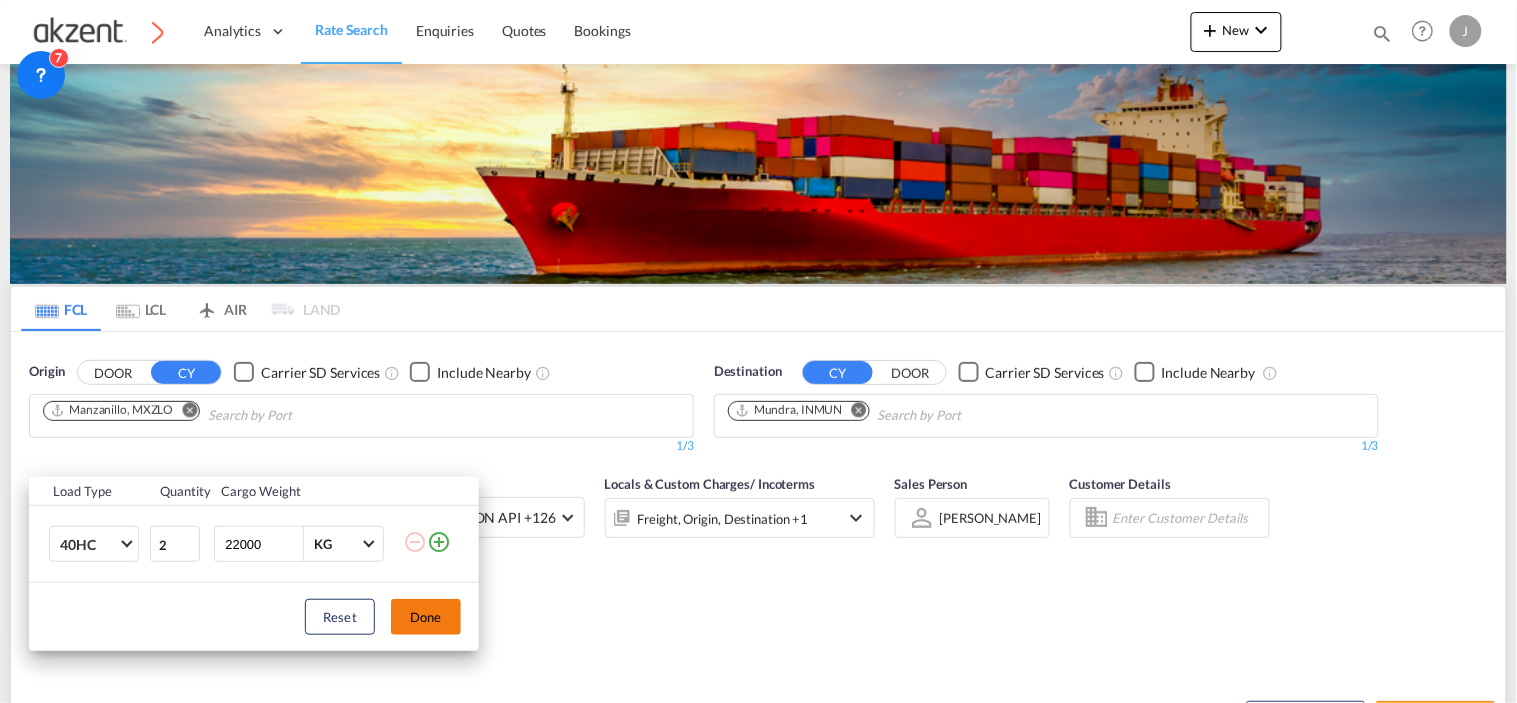 click on "Done" at bounding box center (426, 617) 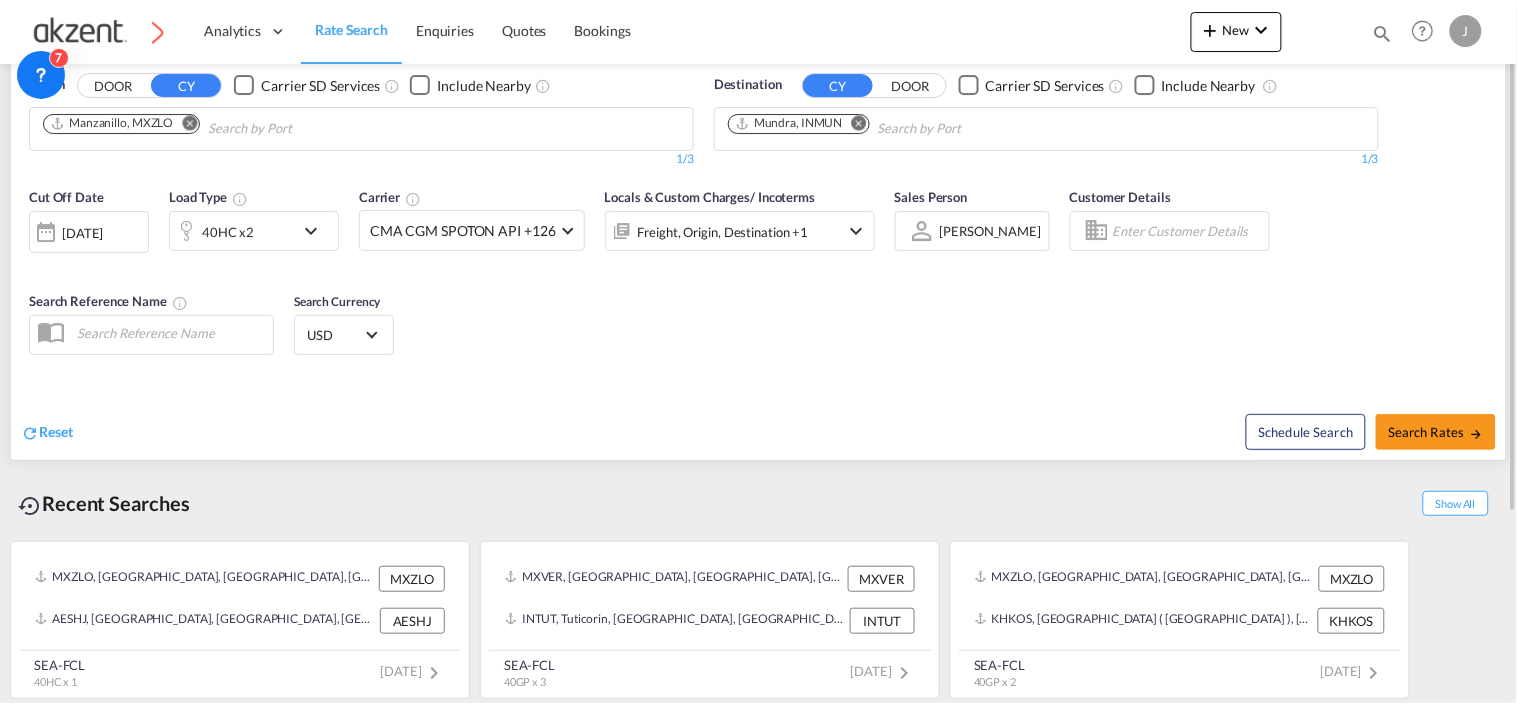 scroll, scrollTop: 176, scrollLeft: 0, axis: vertical 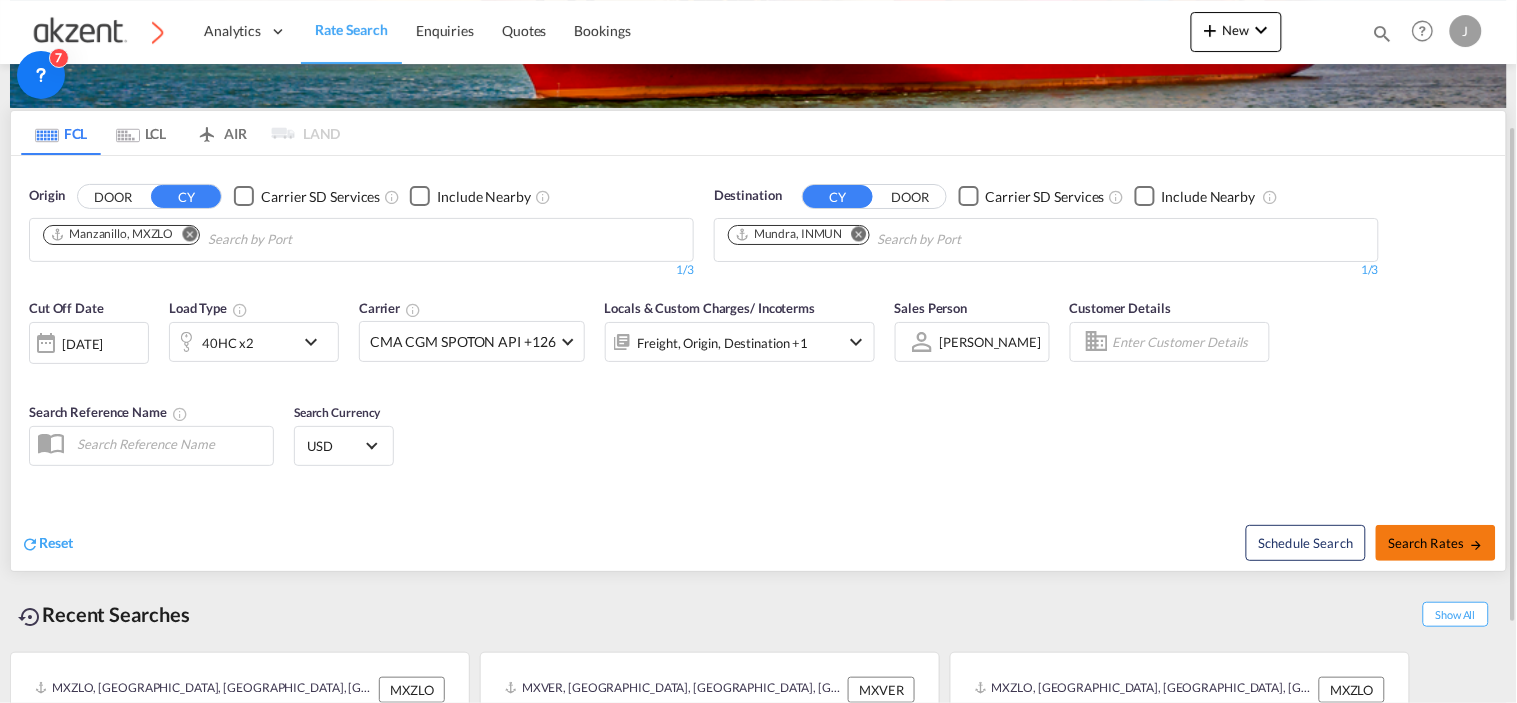 click on "Search Rates" at bounding box center [1436, 543] 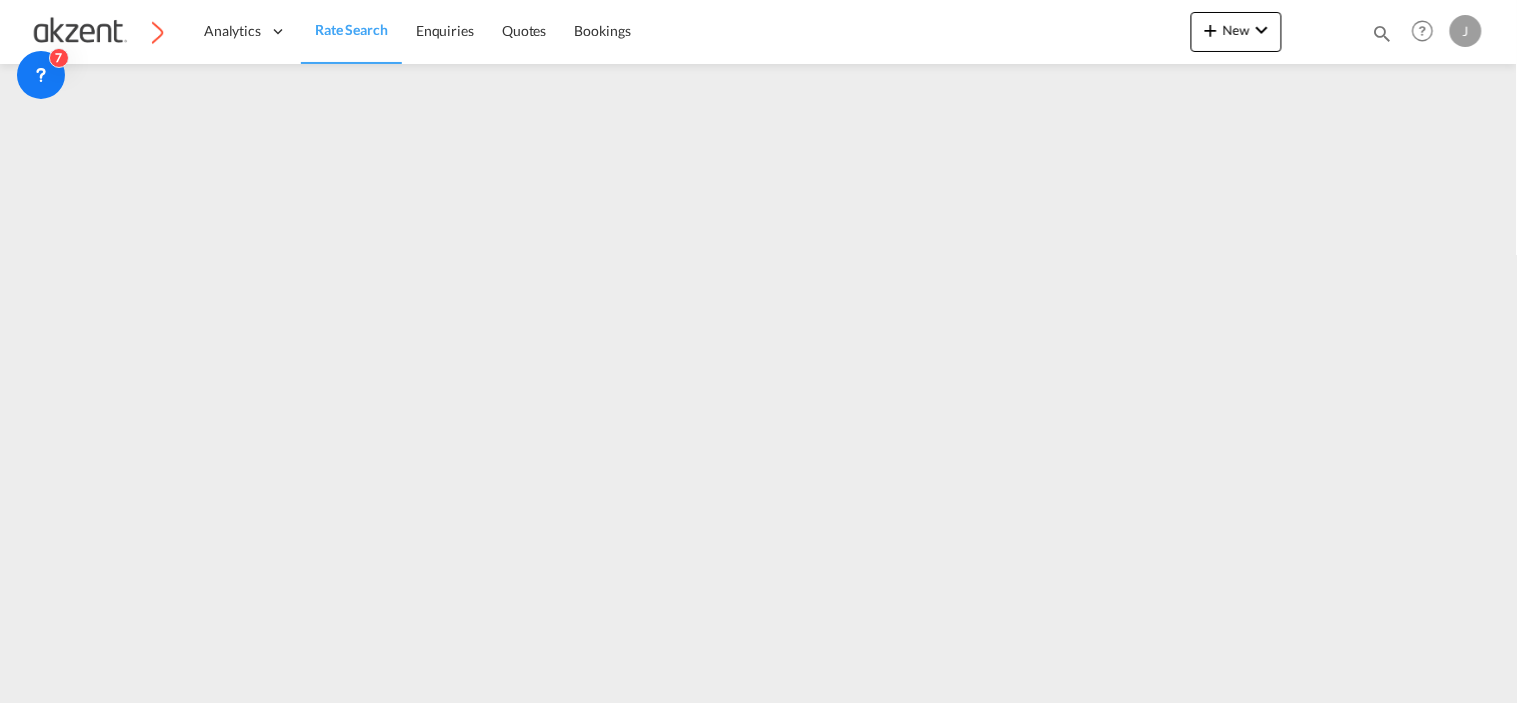 scroll, scrollTop: 0, scrollLeft: 0, axis: both 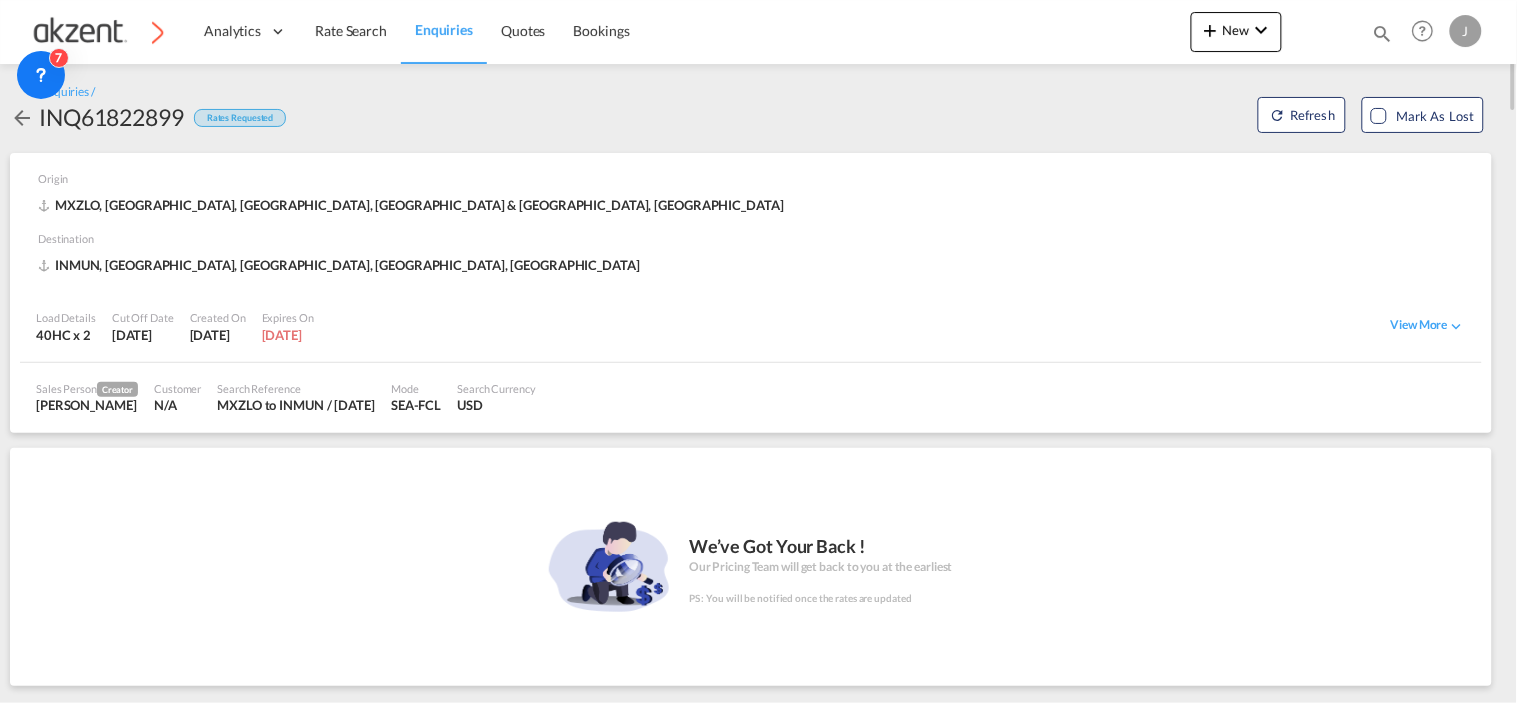 click at bounding box center [1383, 33] 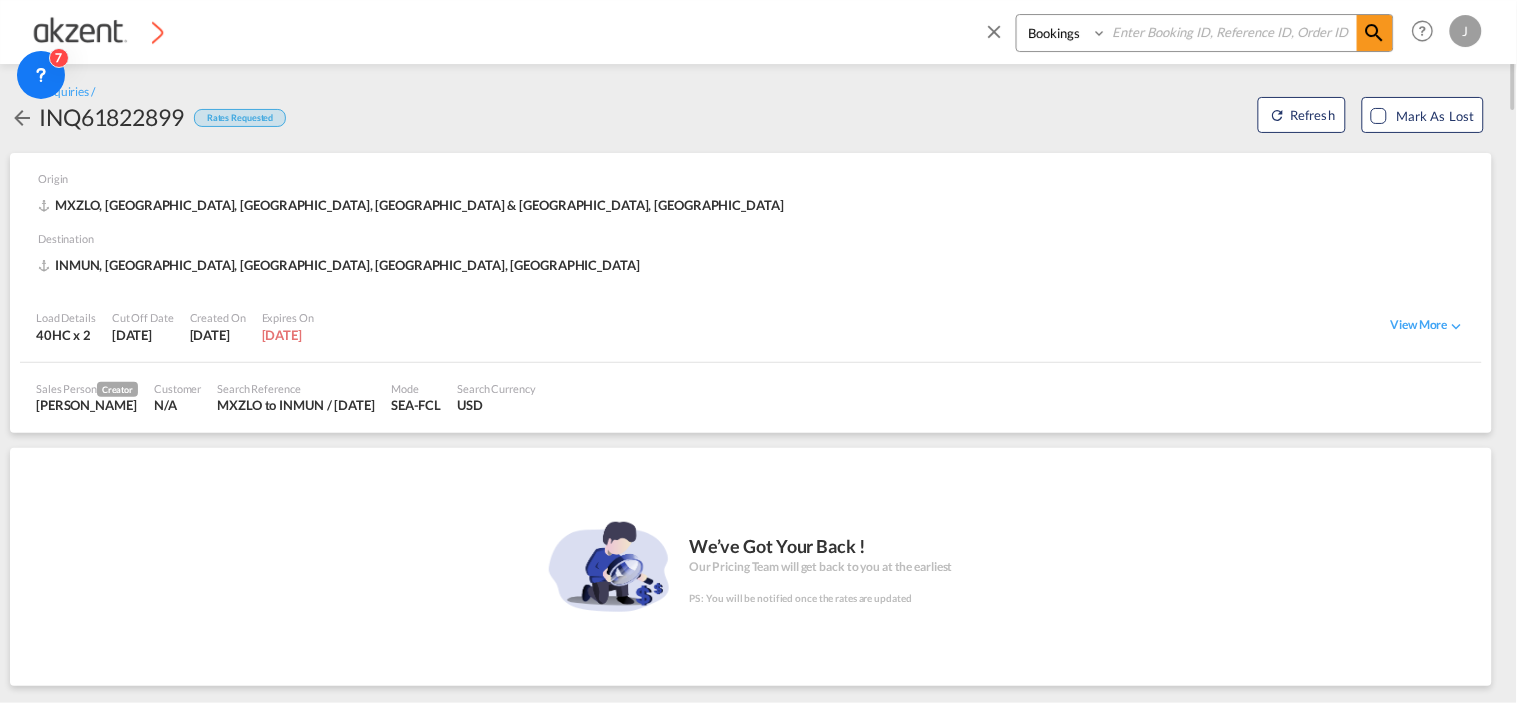 click at bounding box center (1232, 32) 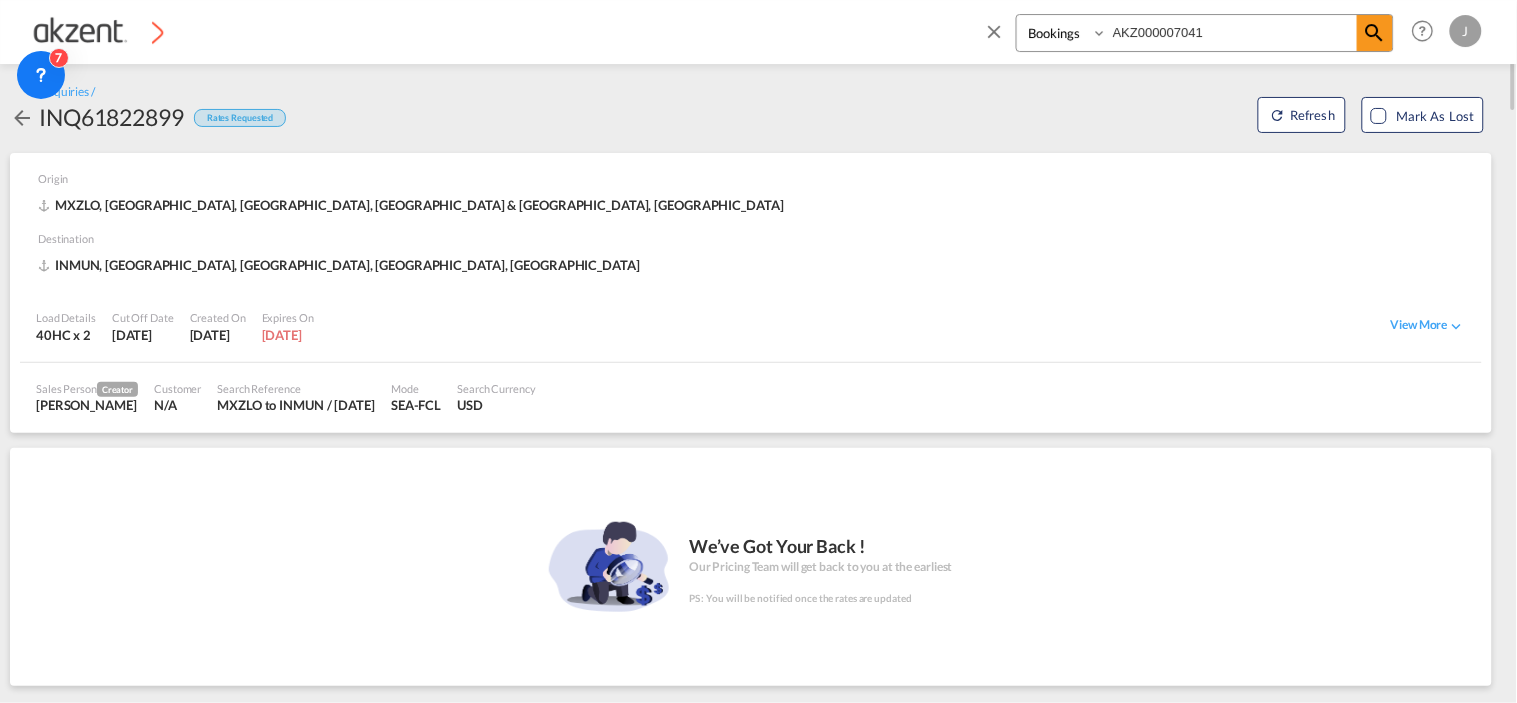 type on "AKZ000007041" 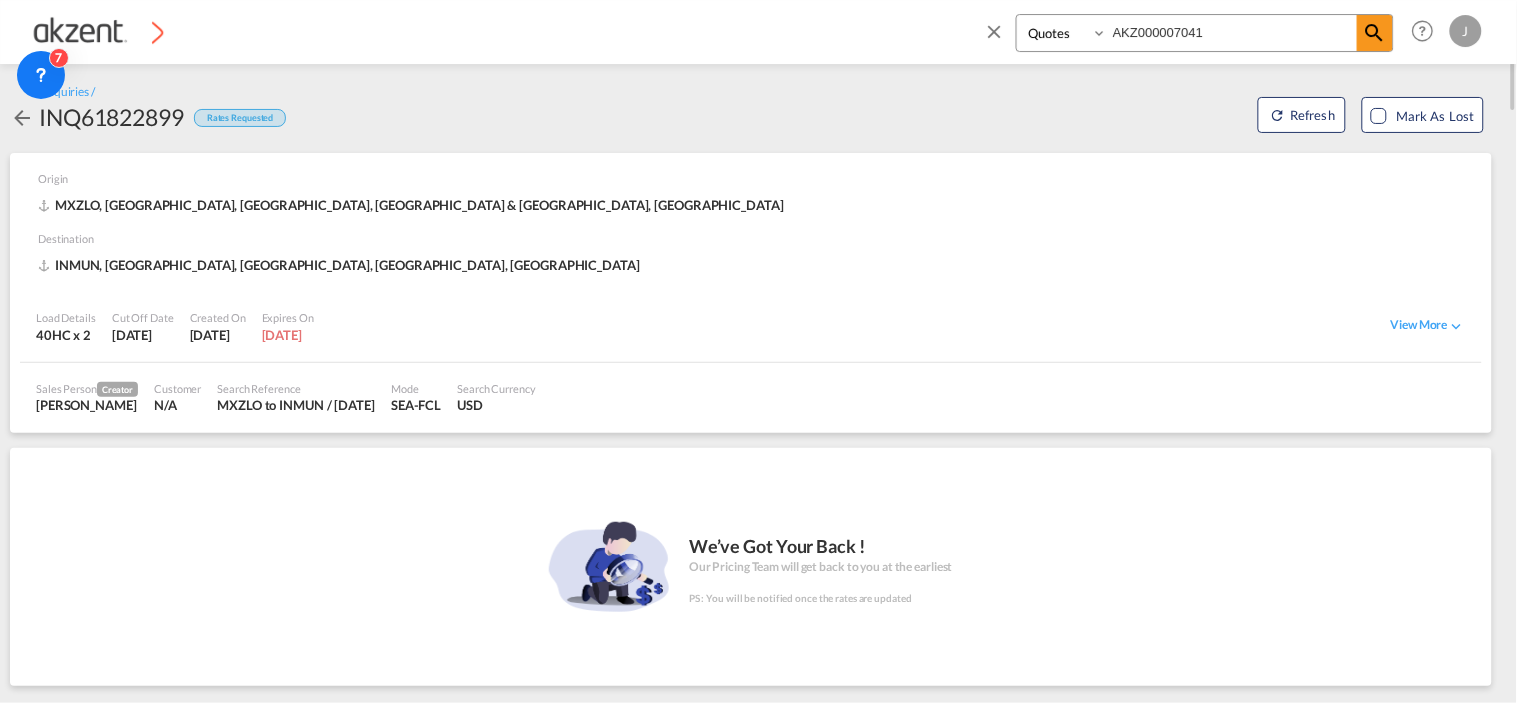 click on "Bookings Quotes Enquiries" at bounding box center (1064, 33) 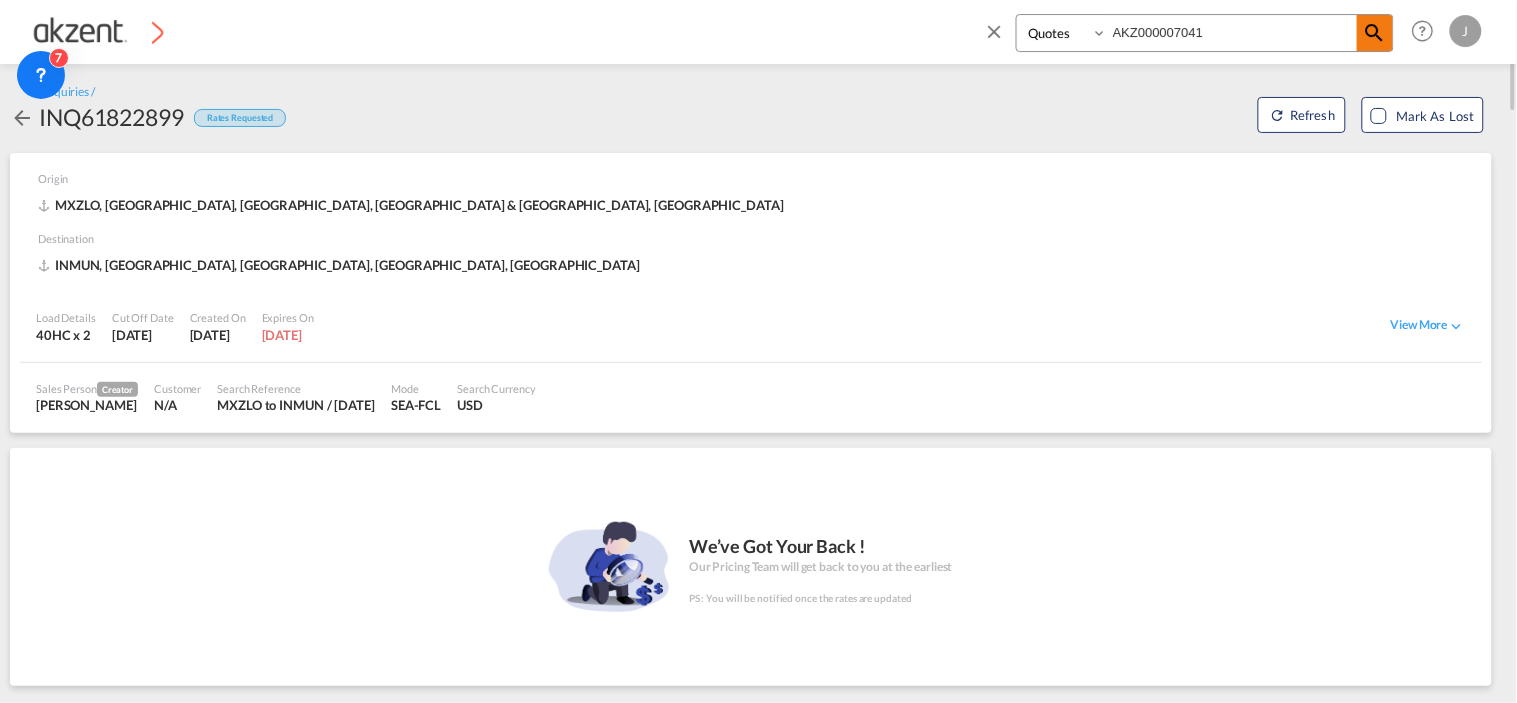 click at bounding box center (1375, 33) 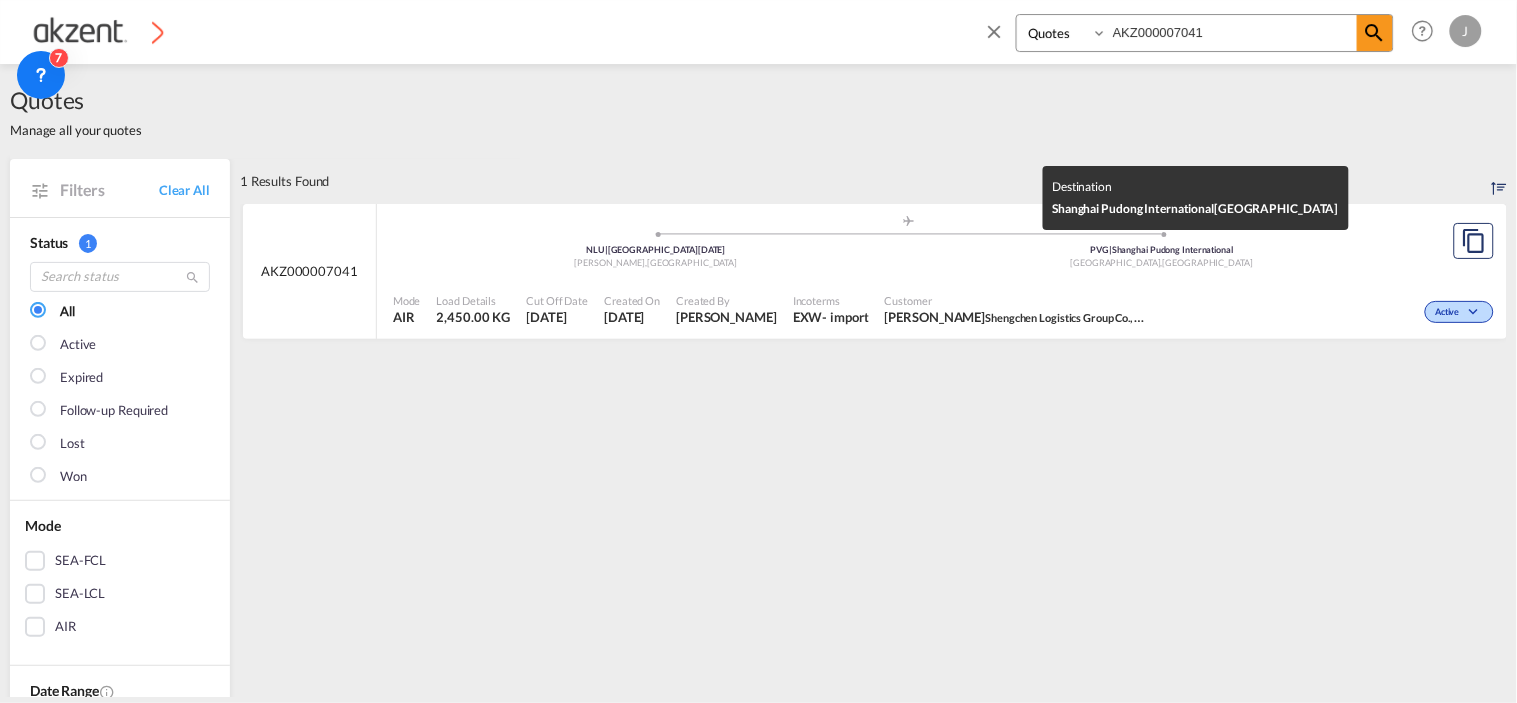 click on "PVG
|  Shanghai Pudong International" at bounding box center (1162, 250) 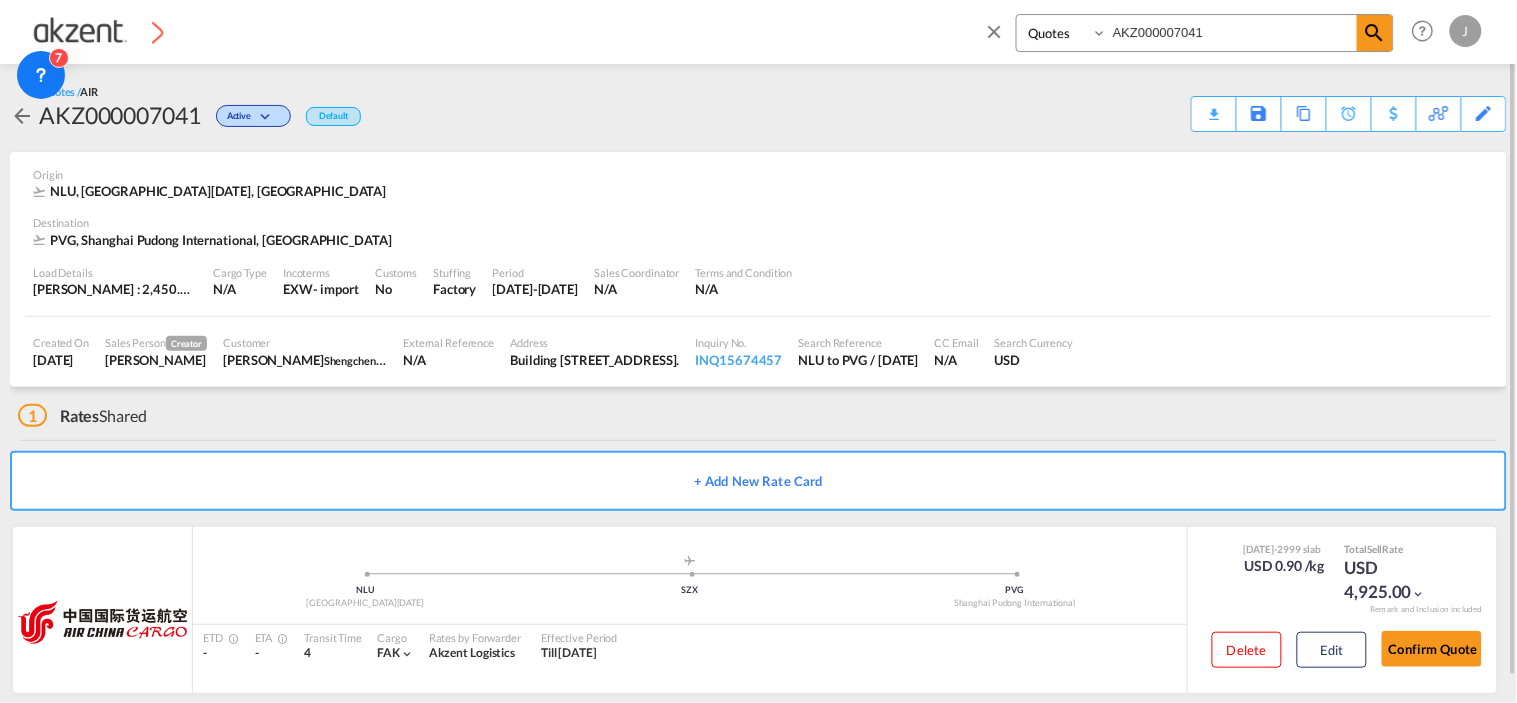 scroll, scrollTop: 25, scrollLeft: 0, axis: vertical 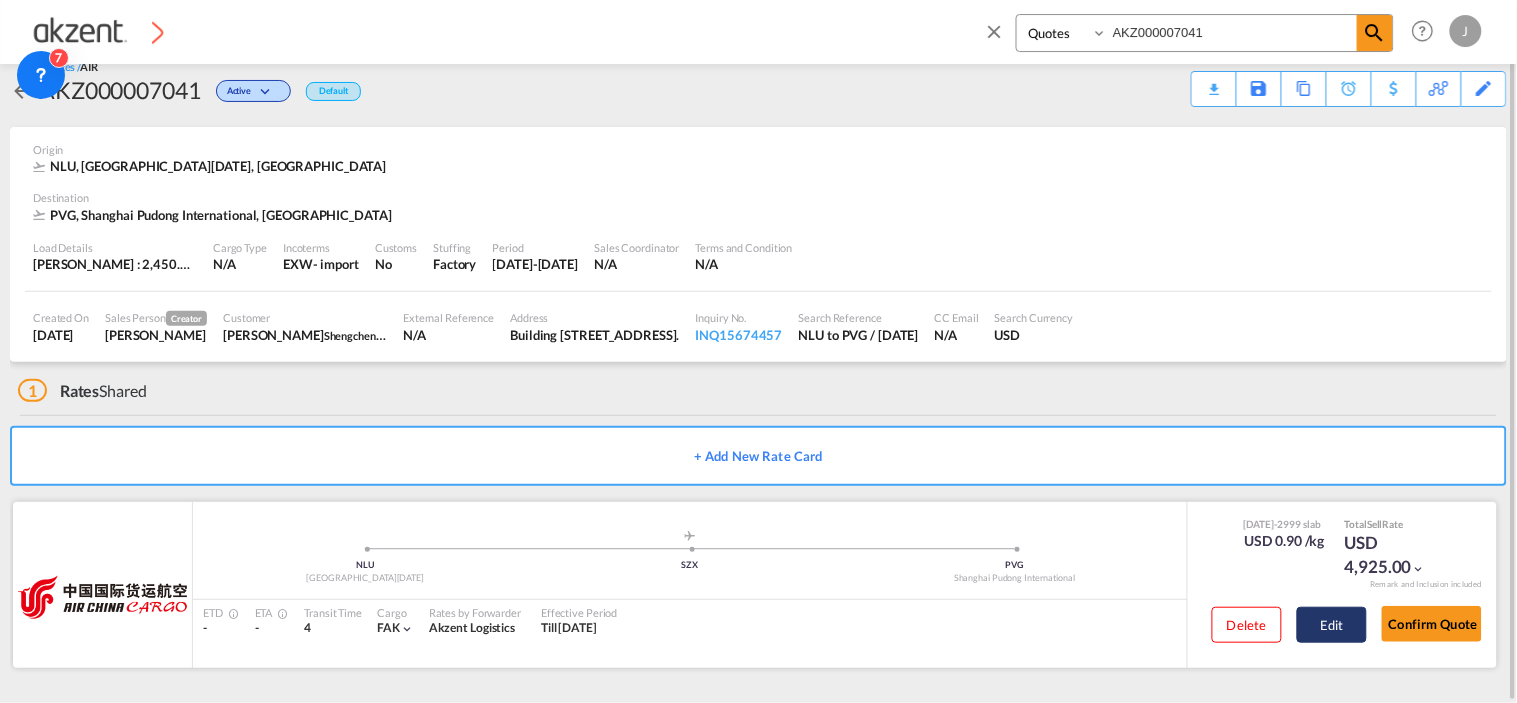 click on "Edit" at bounding box center (1332, 625) 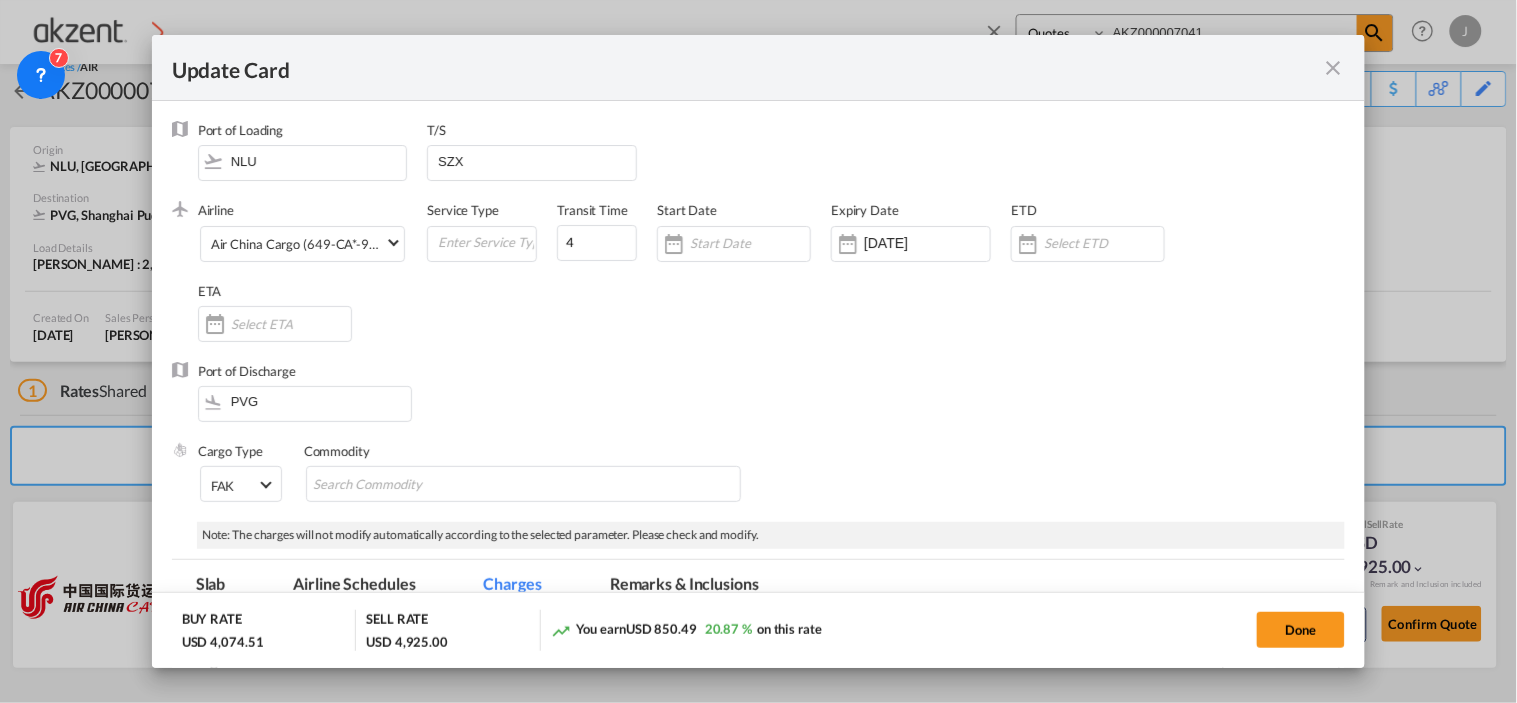 select on "per_awb" 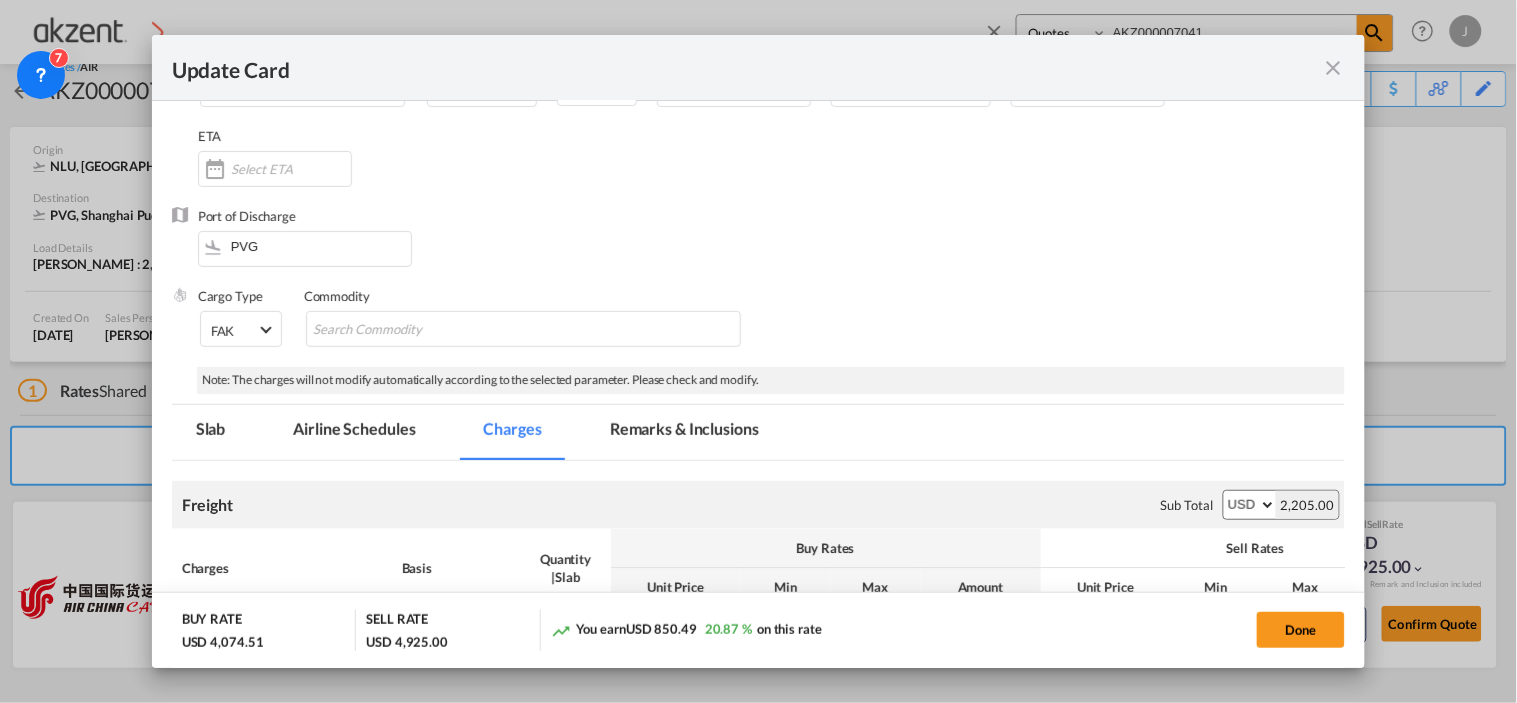 scroll, scrollTop: 333, scrollLeft: 0, axis: vertical 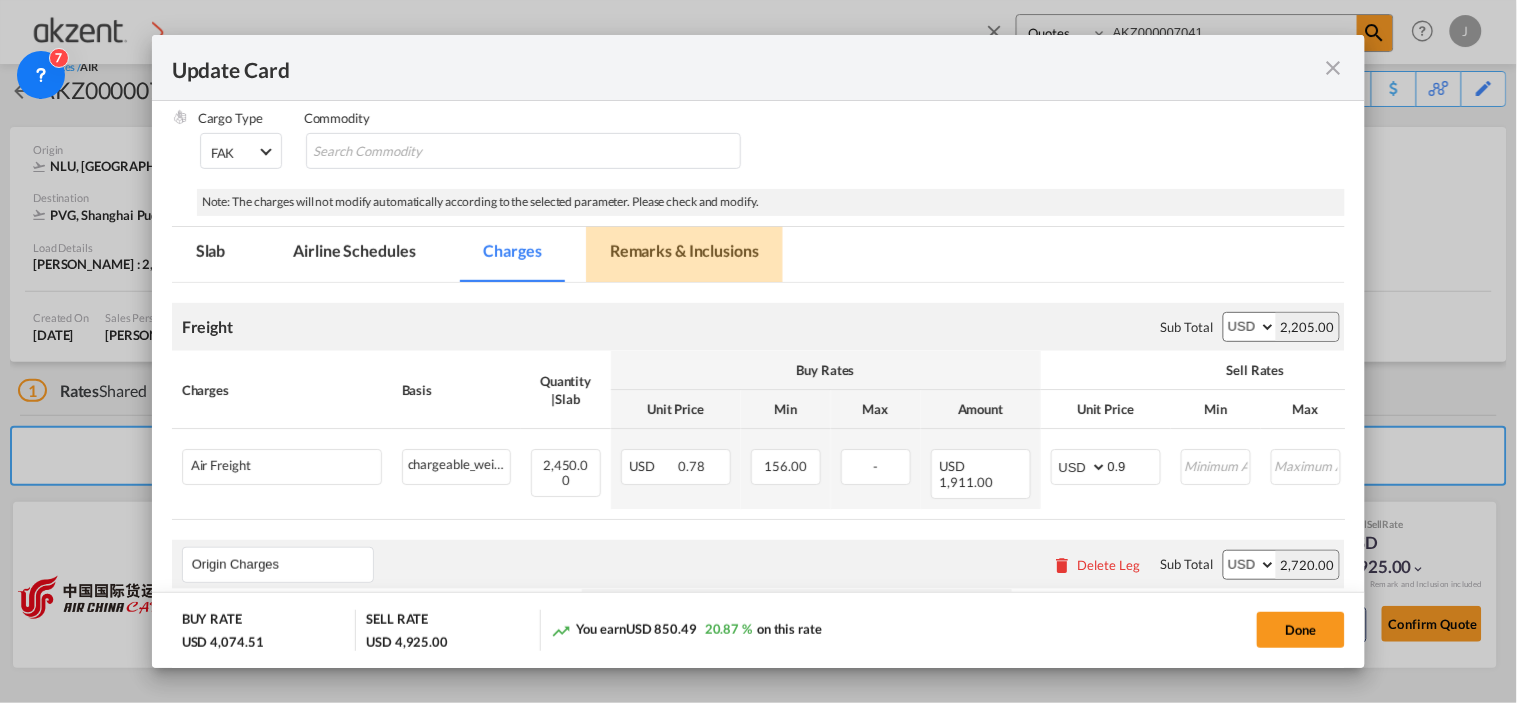 click on "Remarks & Inclusions" at bounding box center (684, 254) 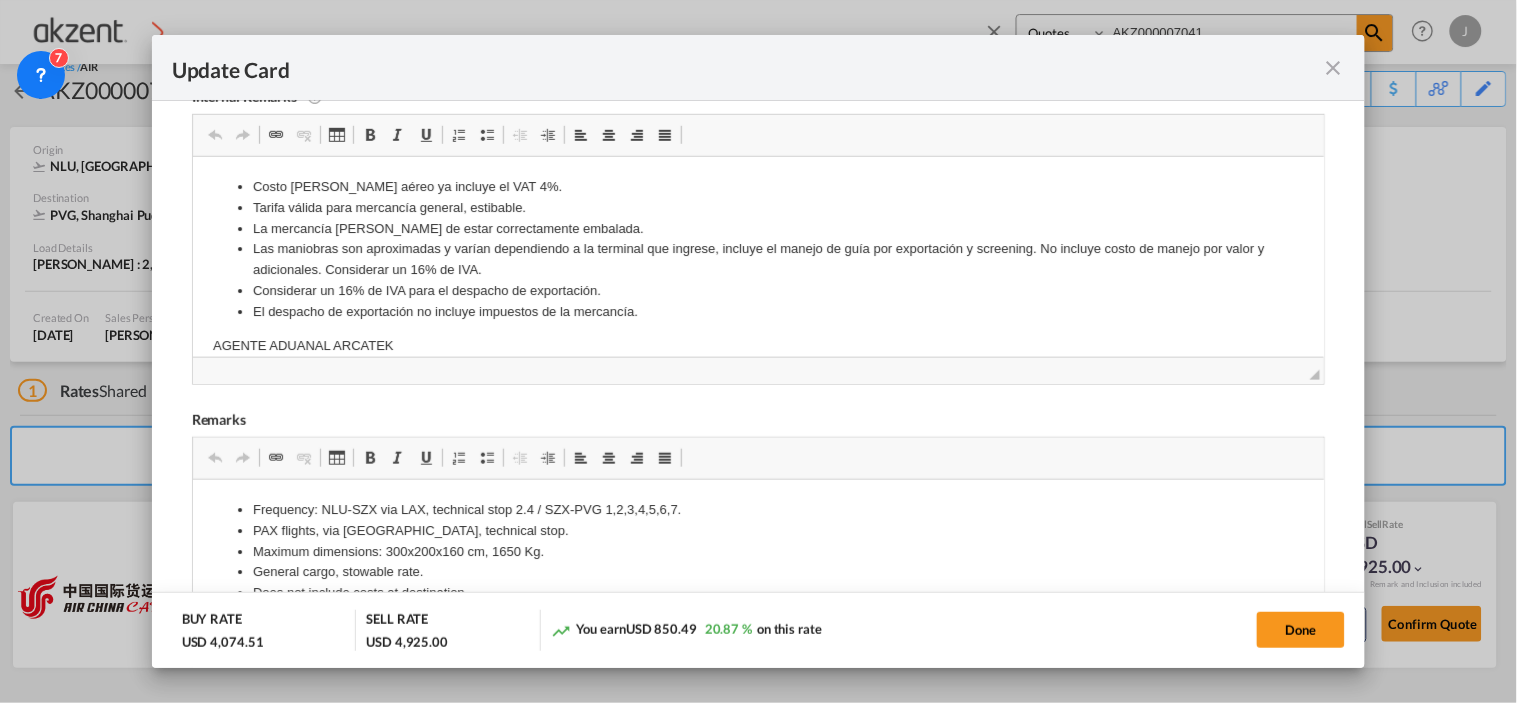 scroll, scrollTop: 0, scrollLeft: 0, axis: both 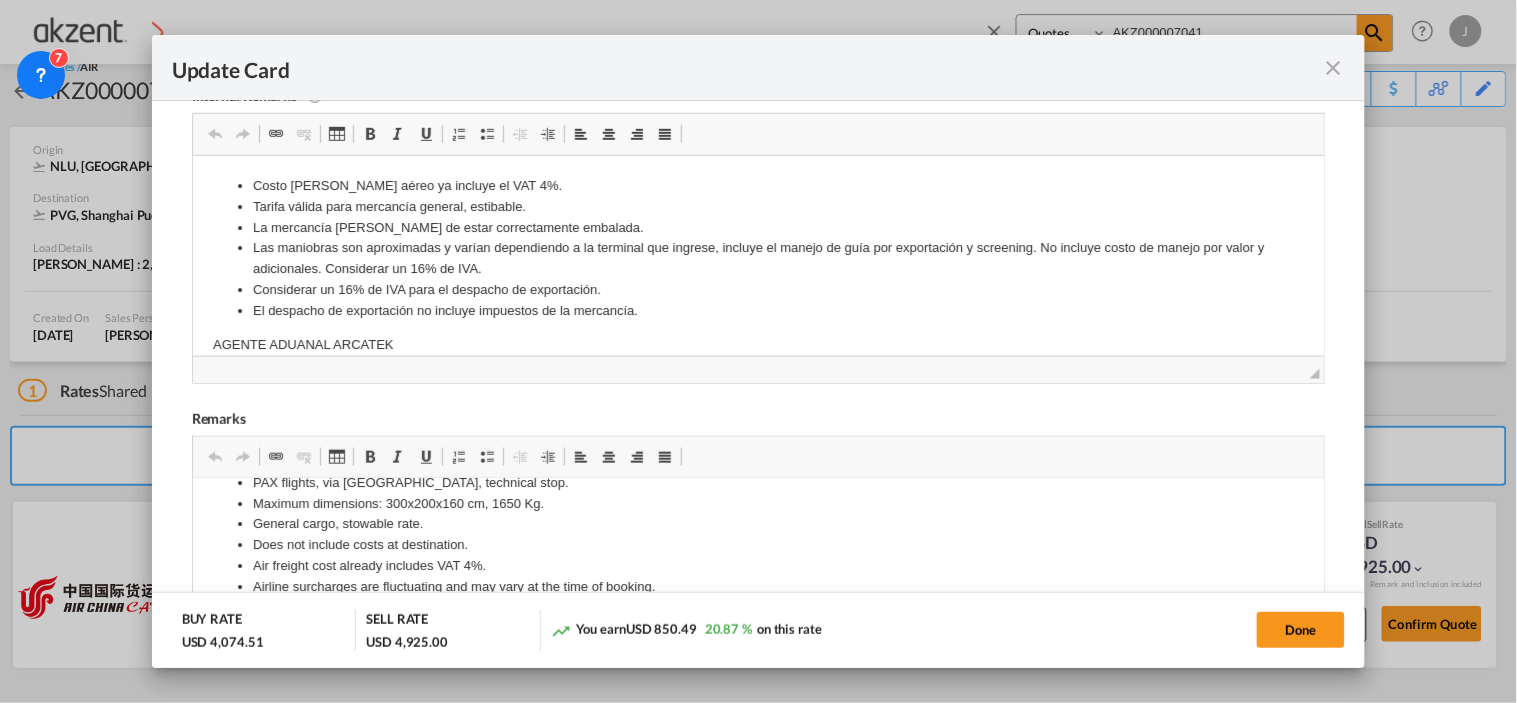drag, startPoint x: 206, startPoint y: 236, endPoint x: 398, endPoint y: 243, distance: 192.12756 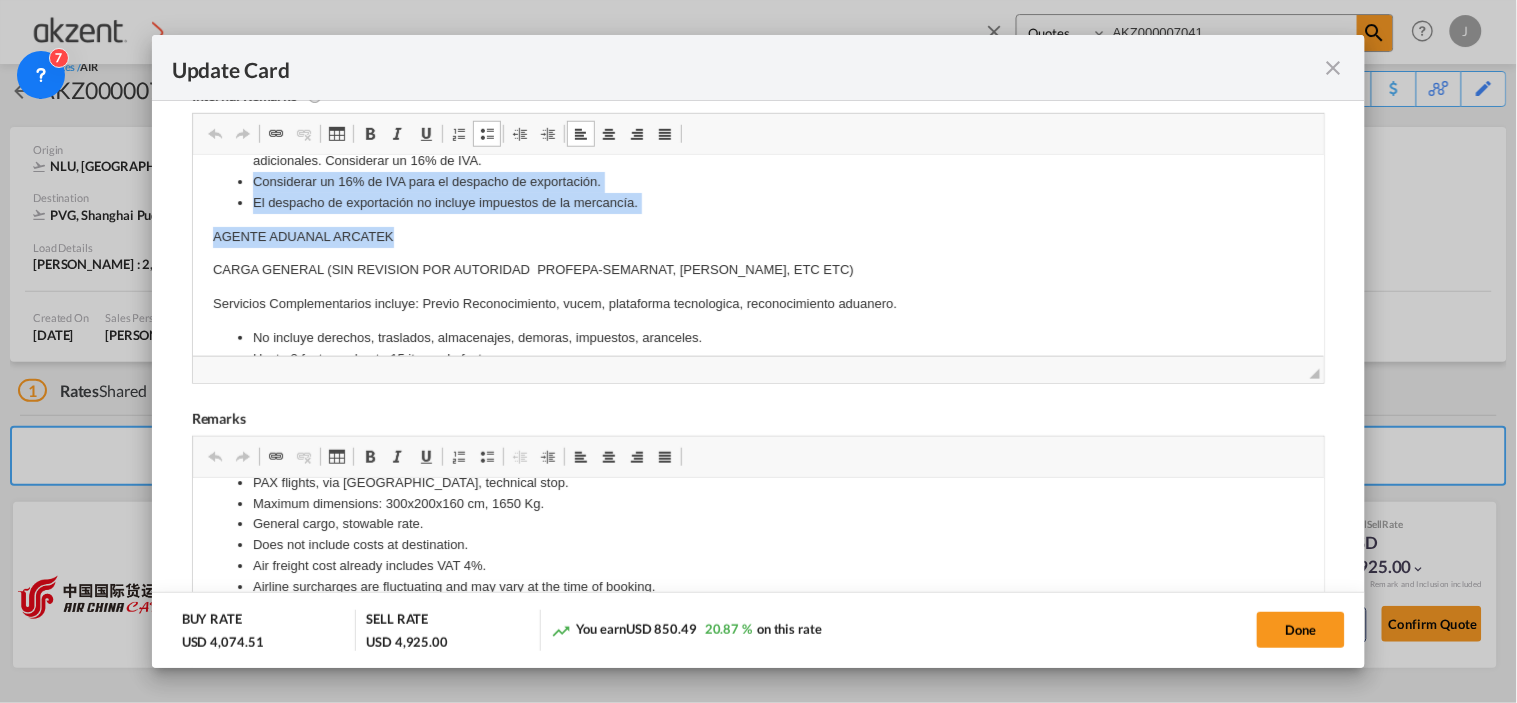 drag, startPoint x: 393, startPoint y: 178, endPoint x: 206, endPoint y: 172, distance: 187.09624 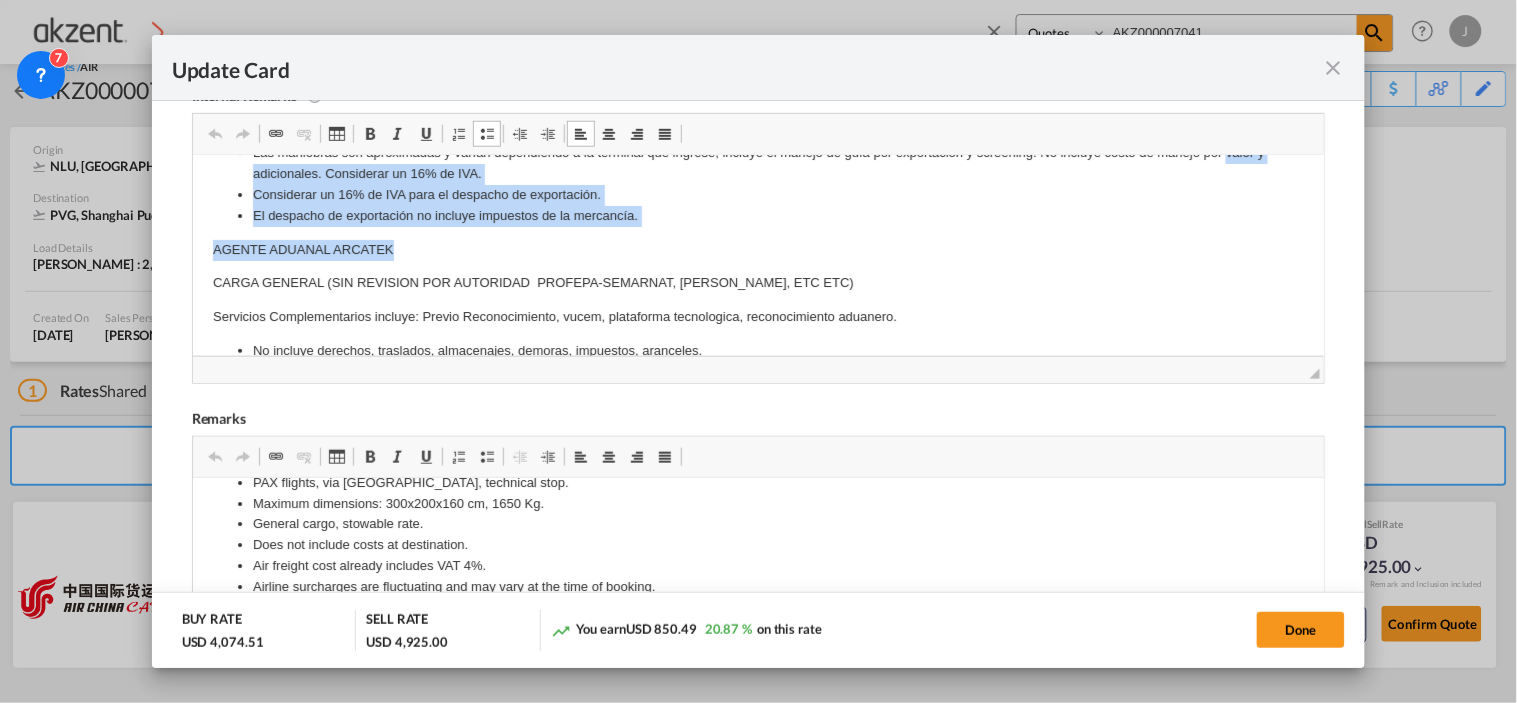 click on "Costo [PERSON_NAME] aéreo ya incluye el VAT 4%. Tarifa válida para mercancía general, estibable. La mercancía [PERSON_NAME] de estar correctamente embalada. Las maniobras son aproximadas y varían dependiendo a la terminal que ingrese, incluye el manejo de guía por exportación y screening. No incluye costo de manejo por valor y adicionales. Considerar un 16% de IVA. Considerar un 16% de IVA para el despacho de exportación. El despacho de exportación no incluye impuestos de la mercancía. AGENTE [PERSON_NAME]  CARGA GENERAL (SIN REVISION POR AUTORIDAD  PROFEPA-SEMARNAT, [PERSON_NAME], ETC ETC) Servicios Complementarios incluye: Previo Reconocimiento, vucem, plataforma tecnologica, reconocimiento aduanero. No incluye derechos, traslados, almacenajes, demoras, impuestos, aranceles. Hasta 3 facturas, hasta 15 items de factura. Maniobras aproximadas considerando manejo, sujeto a cambios." at bounding box center [758, 241] 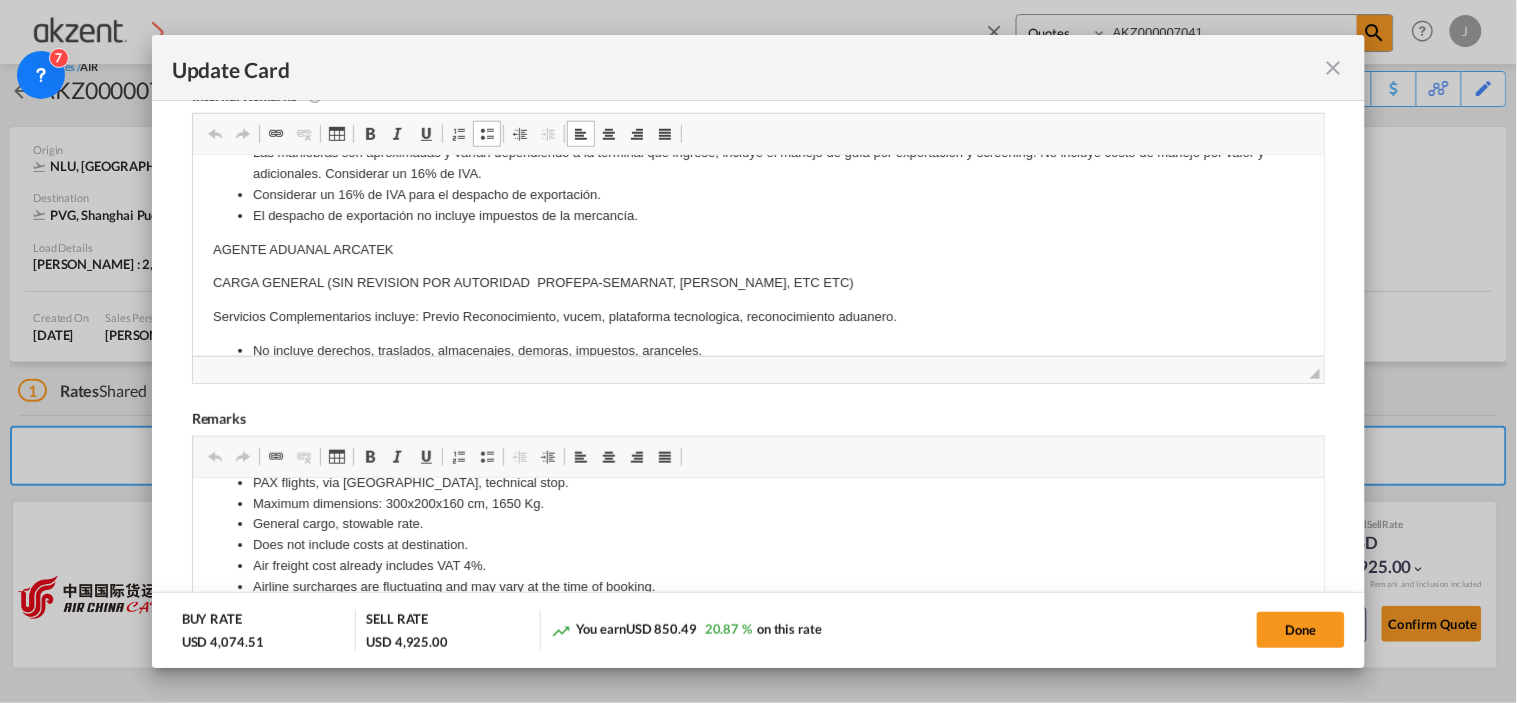 scroll, scrollTop: 0, scrollLeft: 0, axis: both 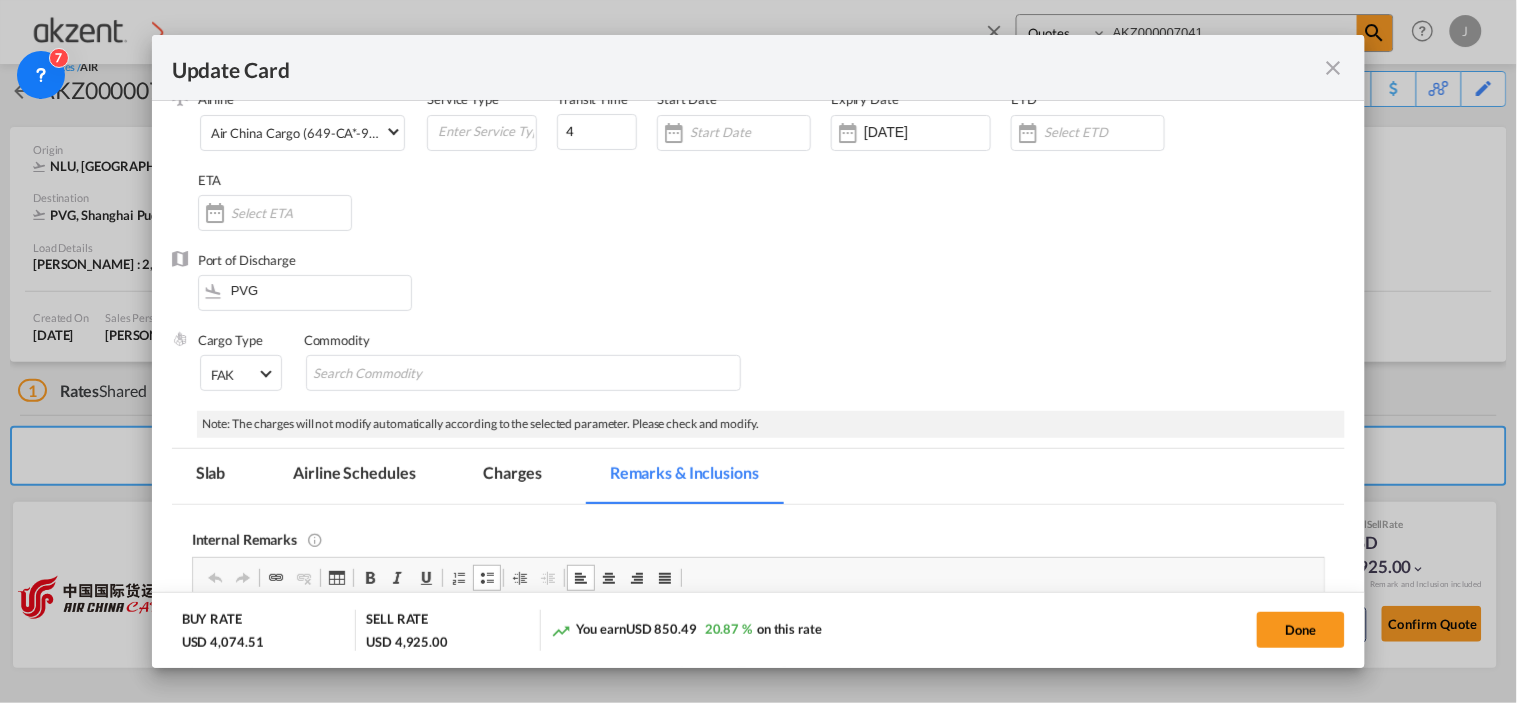 click at bounding box center [1333, 68] 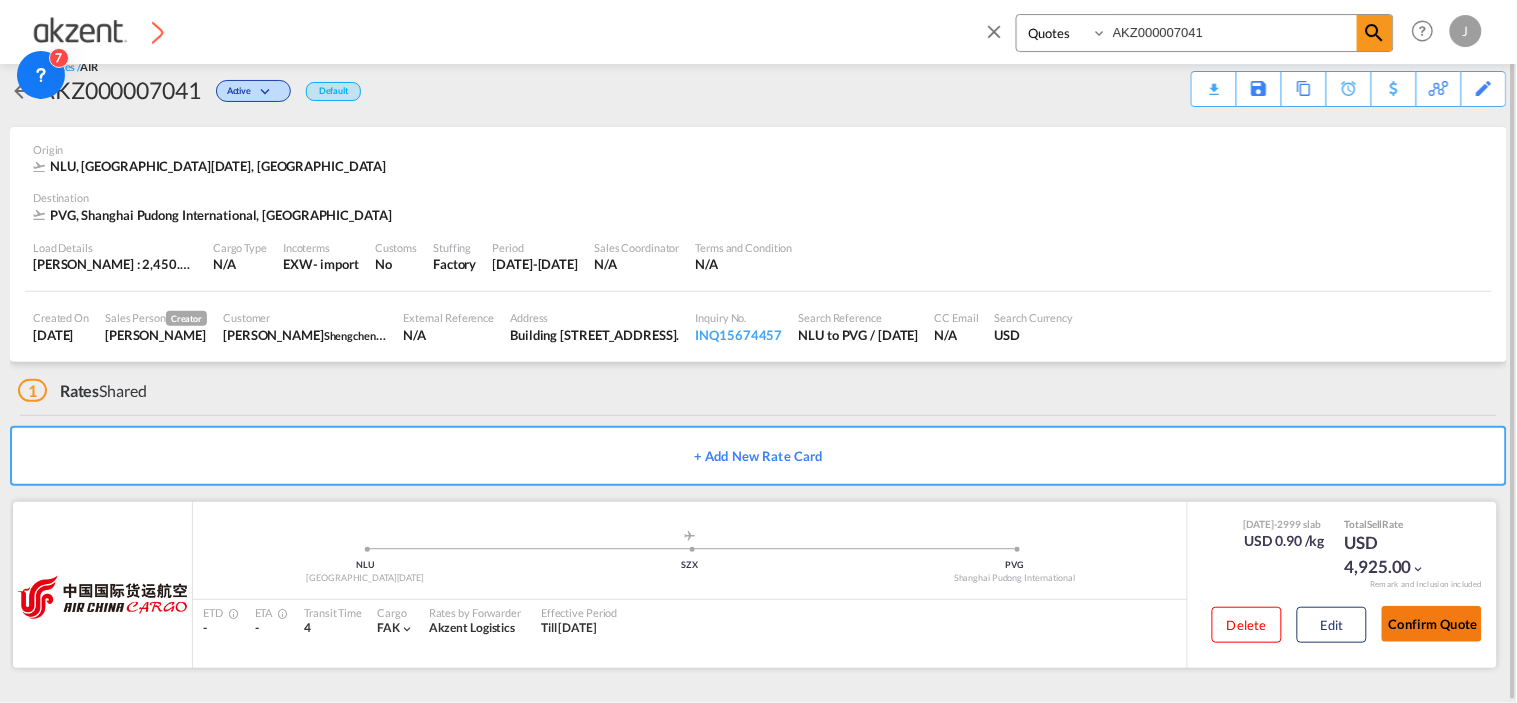 click on "Confirm Quote" at bounding box center [1432, 624] 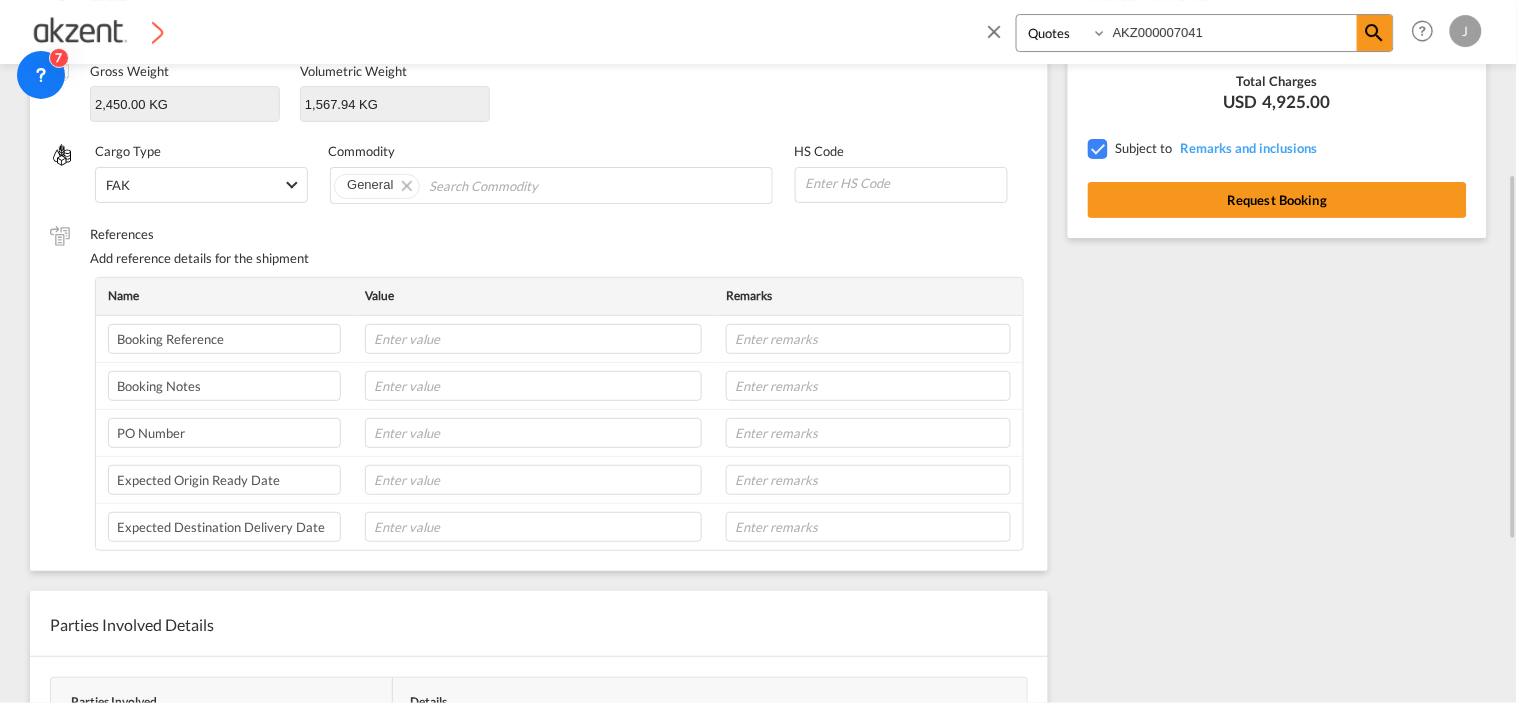 scroll, scrollTop: 444, scrollLeft: 0, axis: vertical 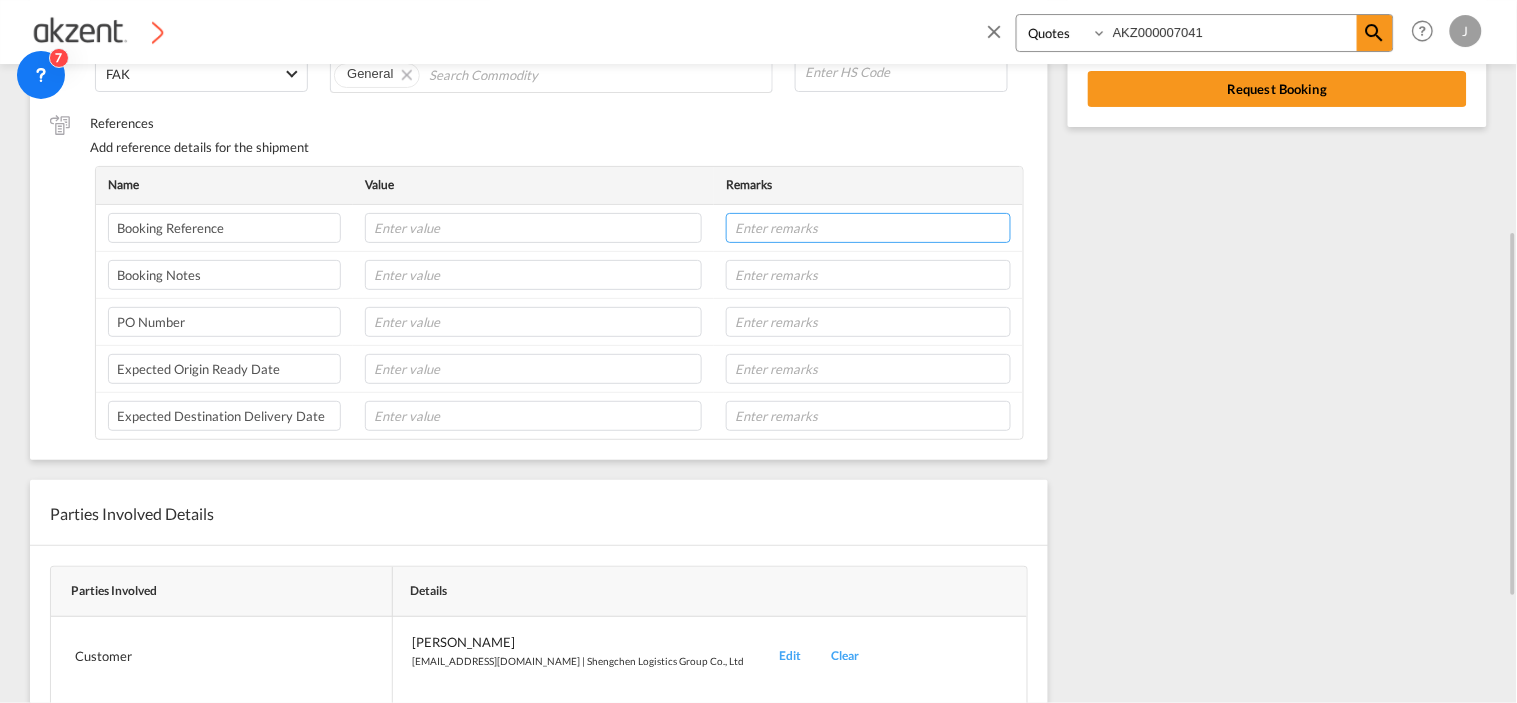 click at bounding box center [868, 228] 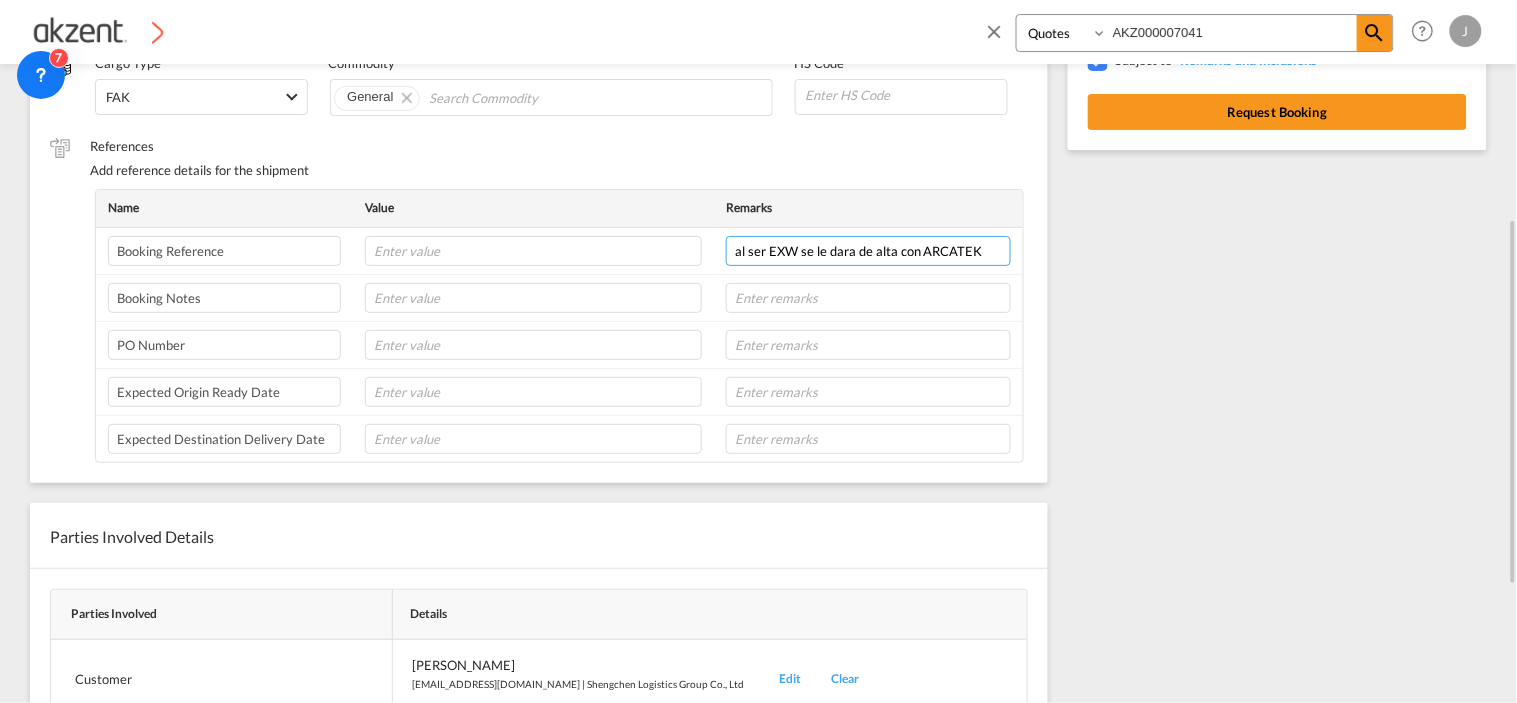 scroll, scrollTop: 87, scrollLeft: 0, axis: vertical 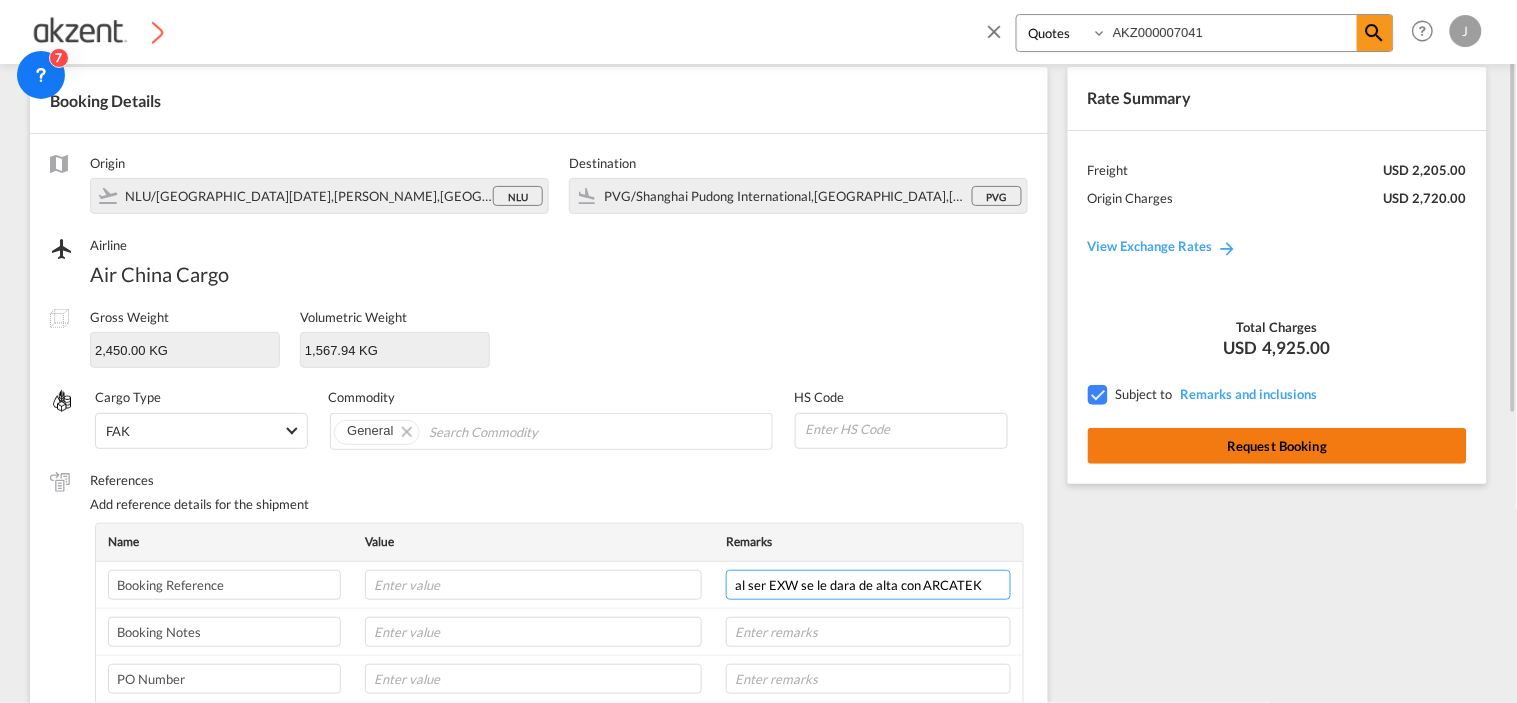 type on "al ser EXW se le dara de alta con ARCATEK" 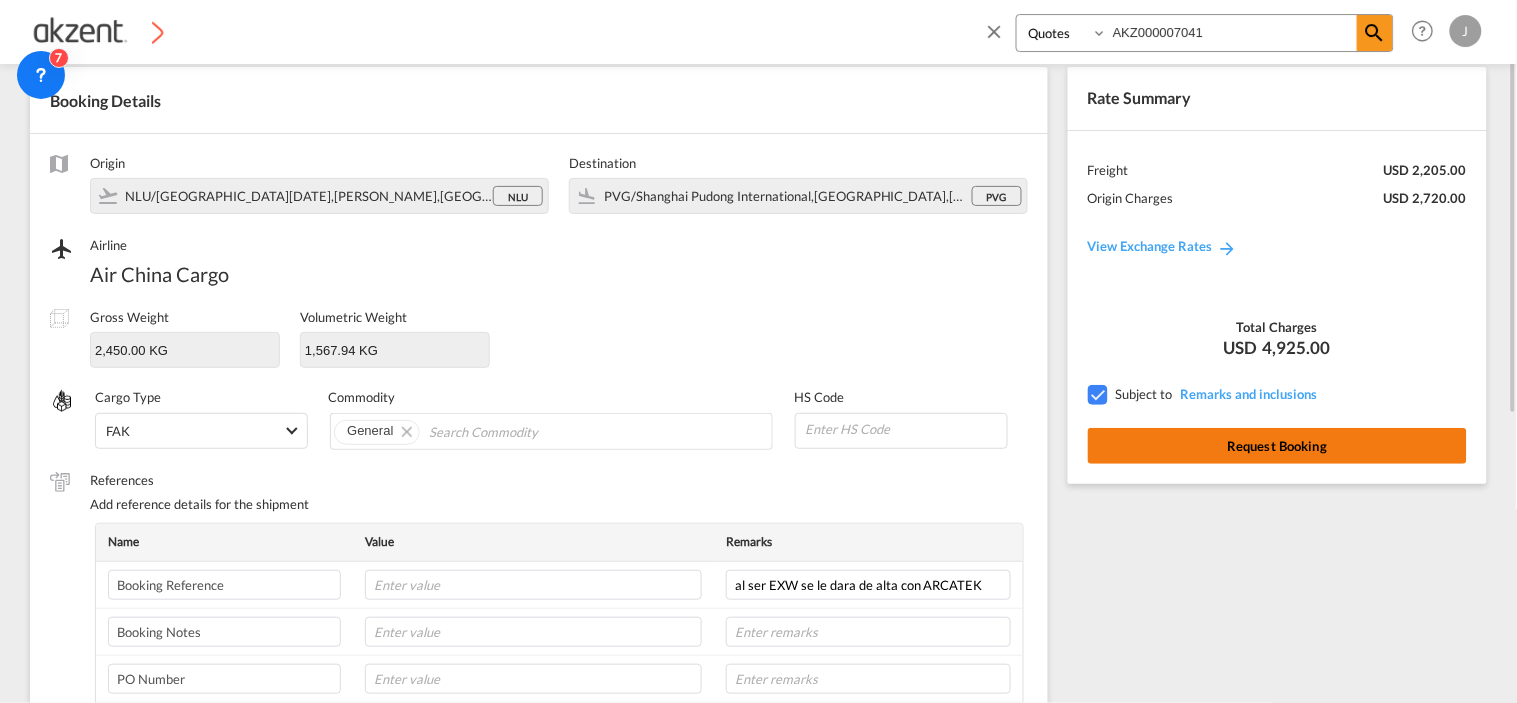 click on "Request Booking" at bounding box center (1277, 446) 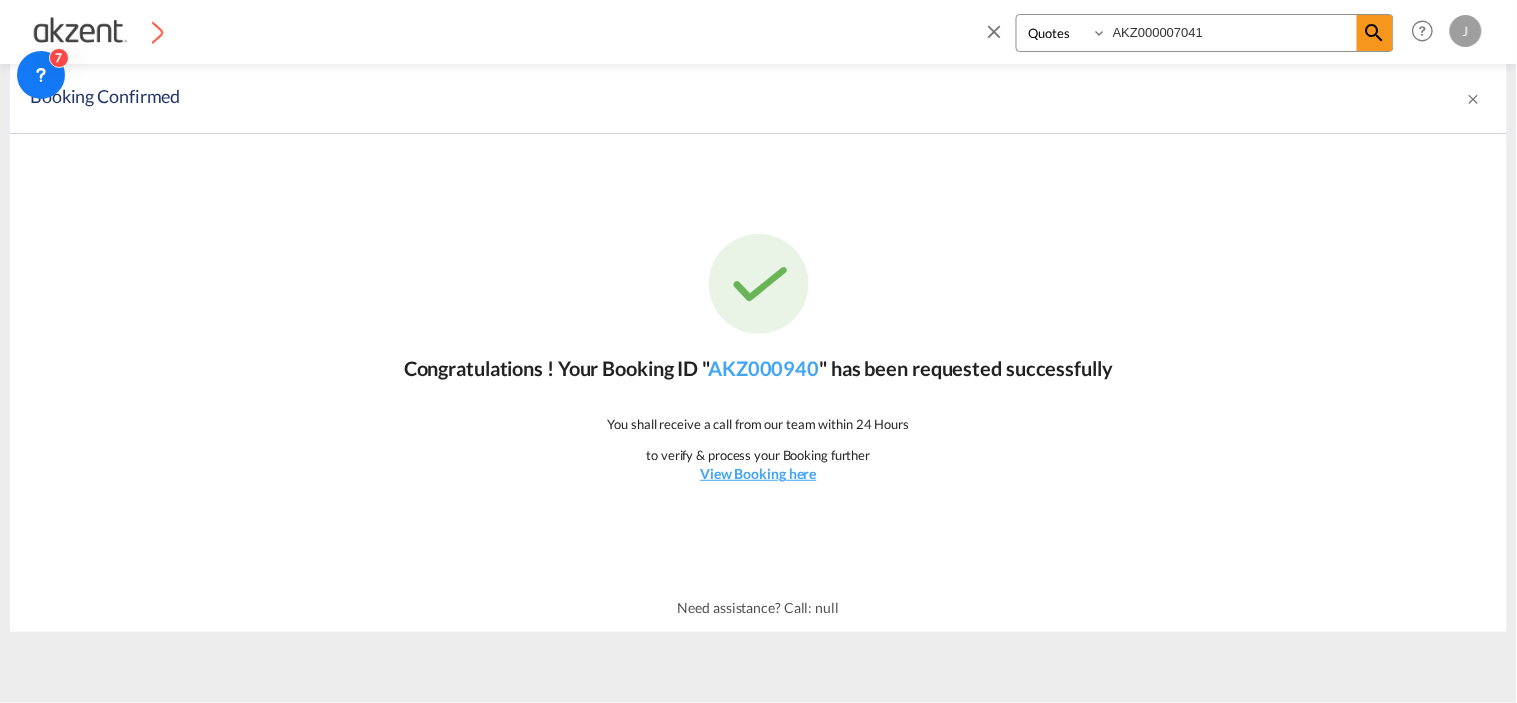 scroll, scrollTop: 0, scrollLeft: 0, axis: both 